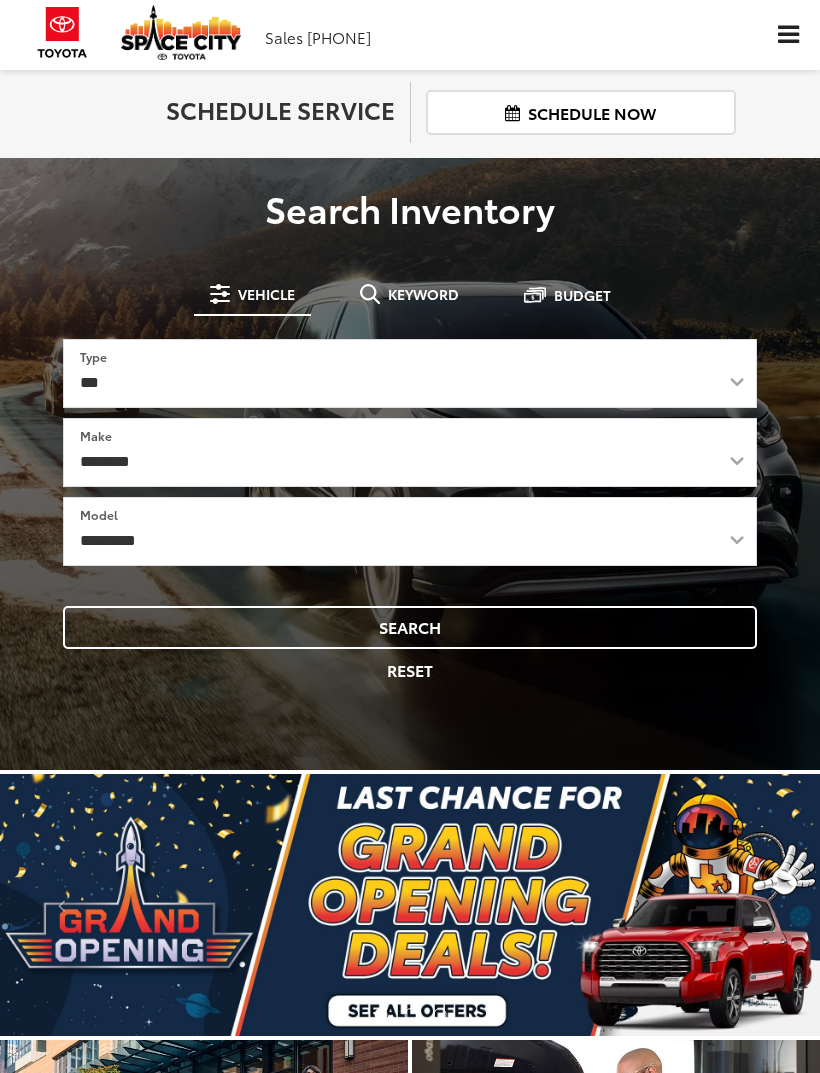scroll, scrollTop: 0, scrollLeft: 0, axis: both 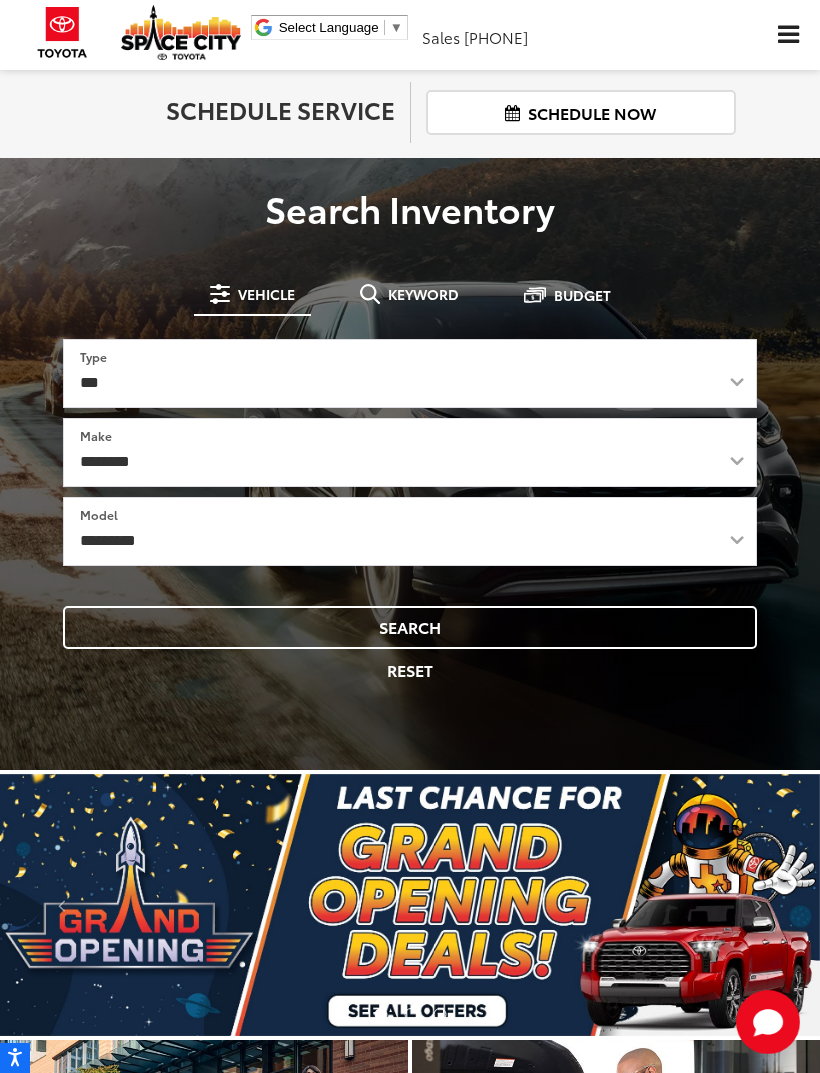click at bounding box center (788, 35) 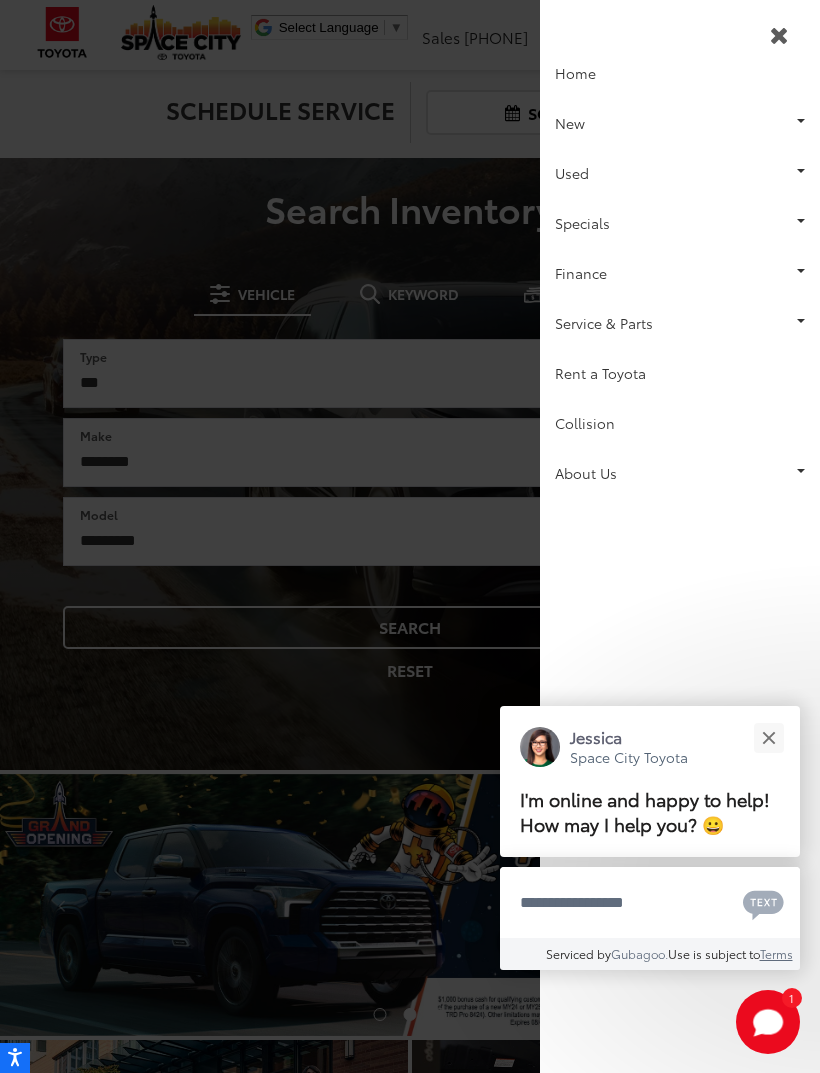 click on "Rent a Toyota" at bounding box center [680, 373] 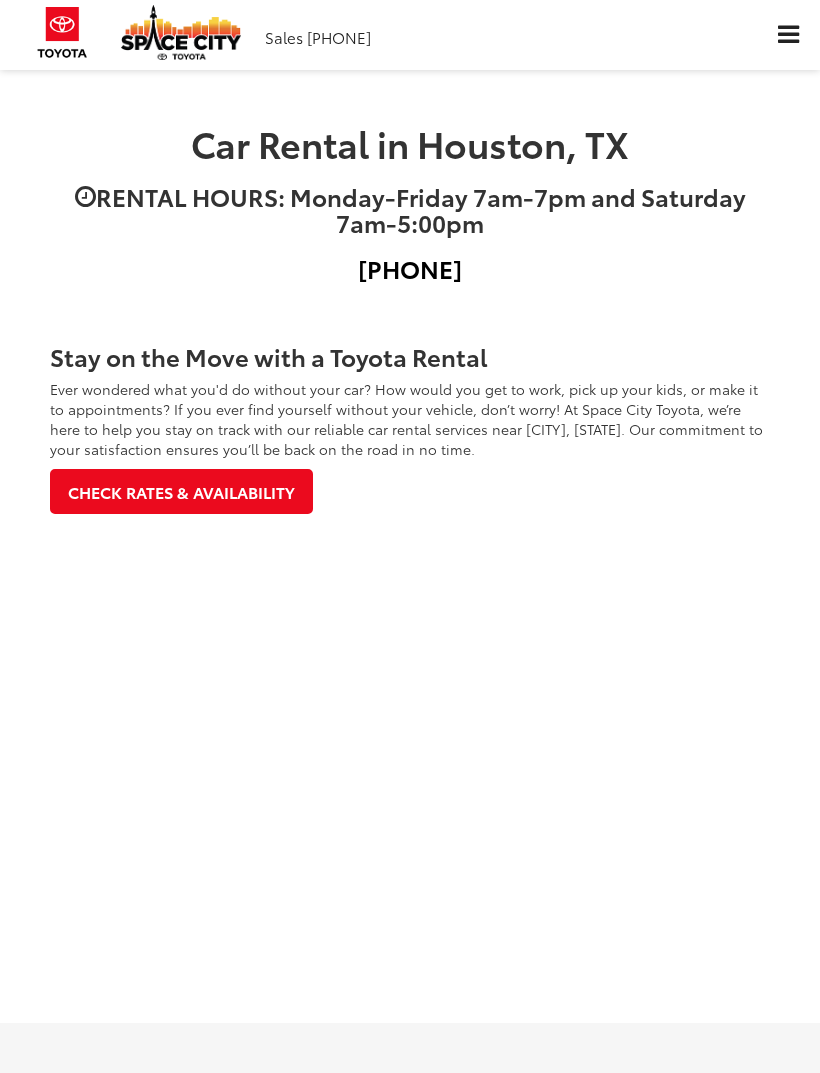 scroll, scrollTop: 0, scrollLeft: 0, axis: both 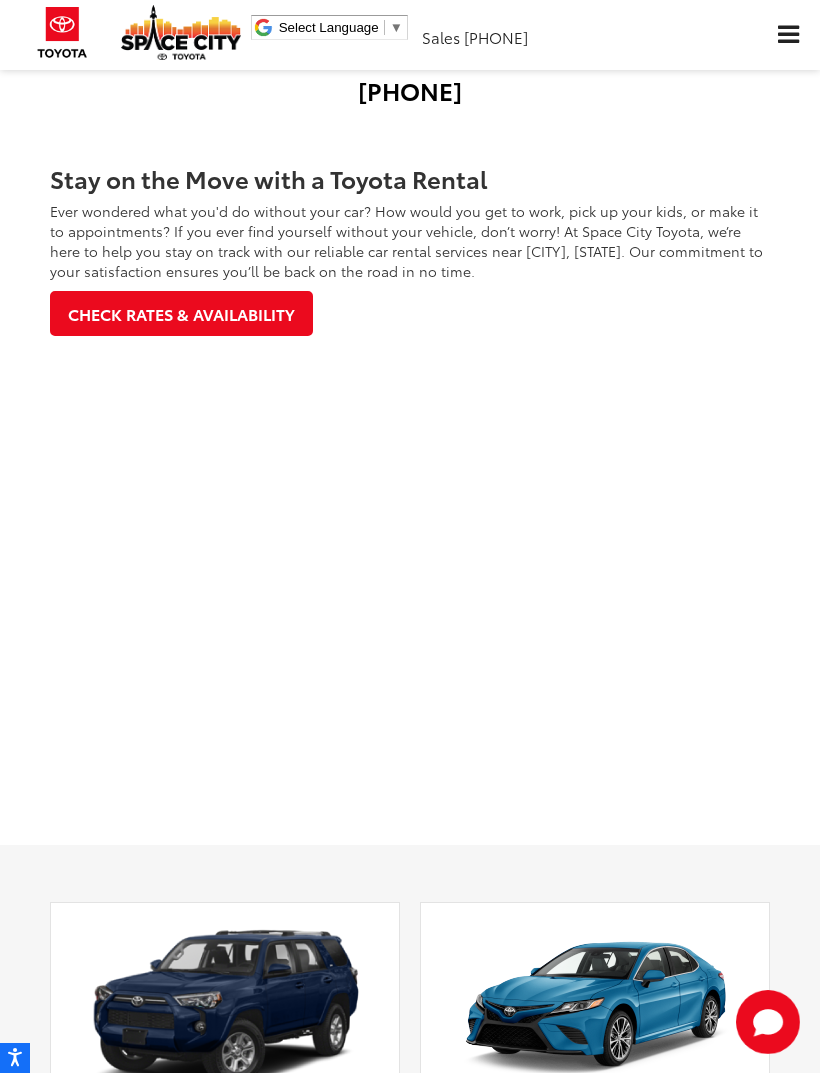 click on "Check Rates & Availability" at bounding box center (181, 313) 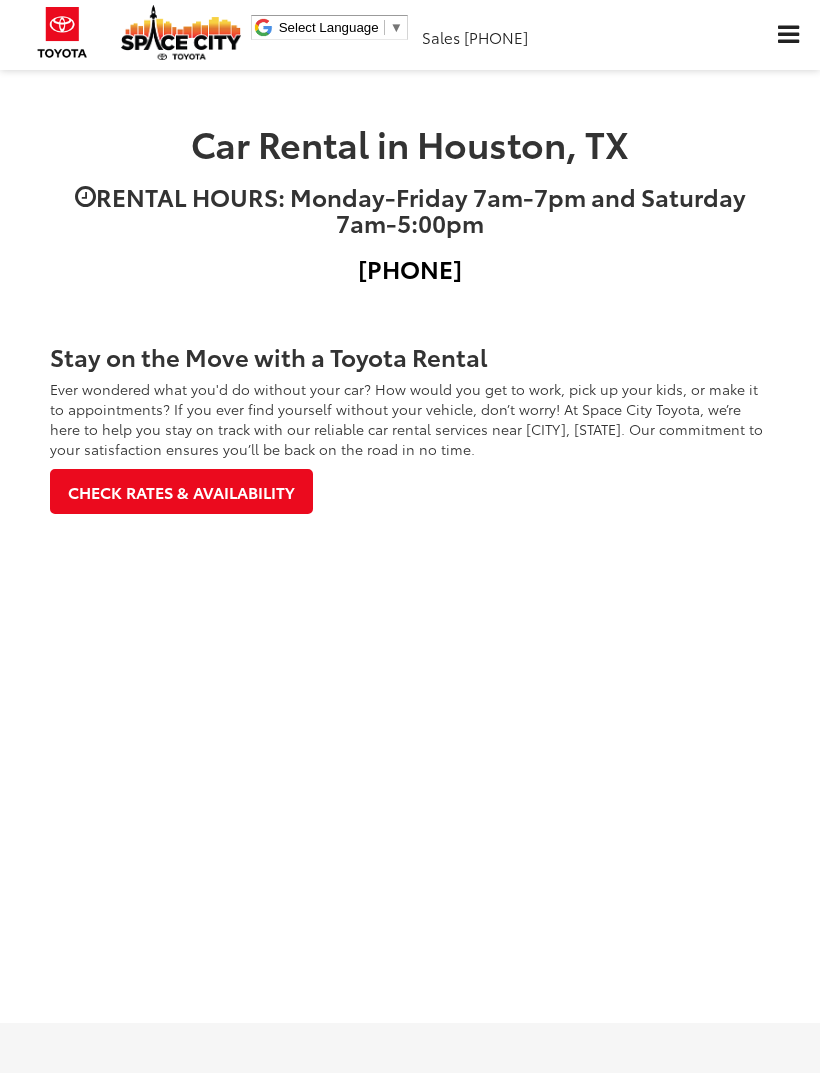 scroll, scrollTop: 0, scrollLeft: 0, axis: both 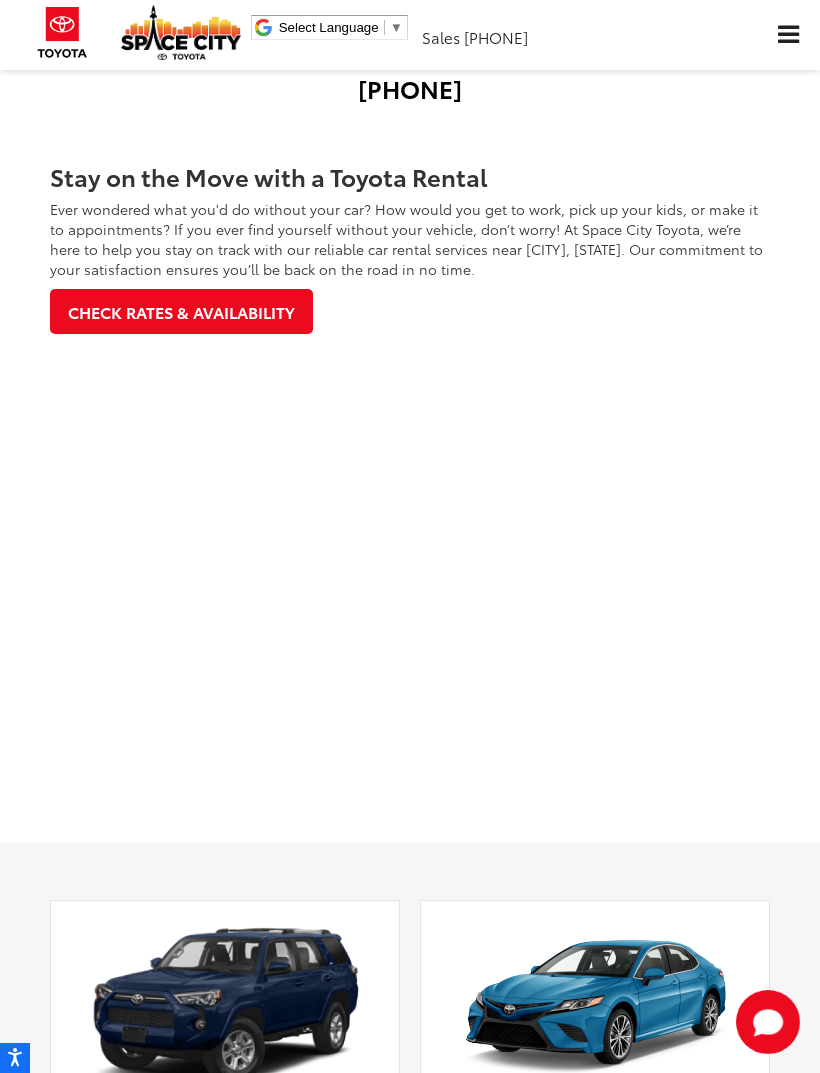 click at bounding box center (788, 35) 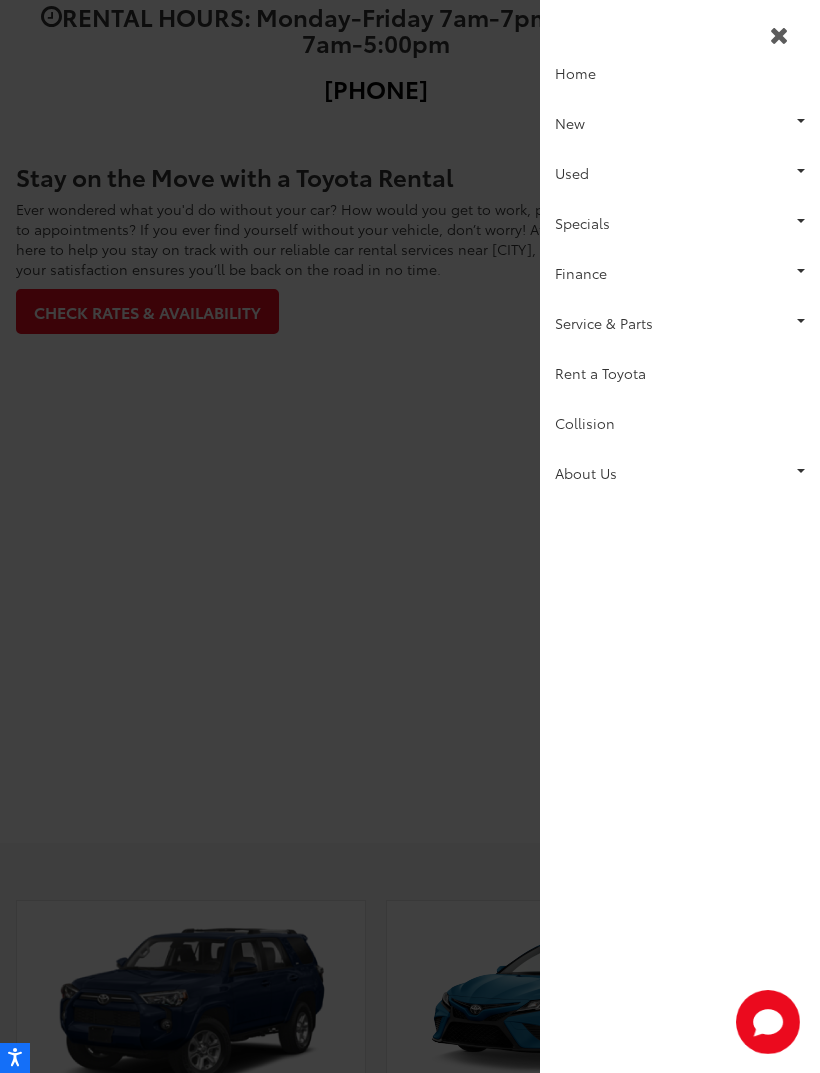 click on "Specials" at bounding box center [680, 223] 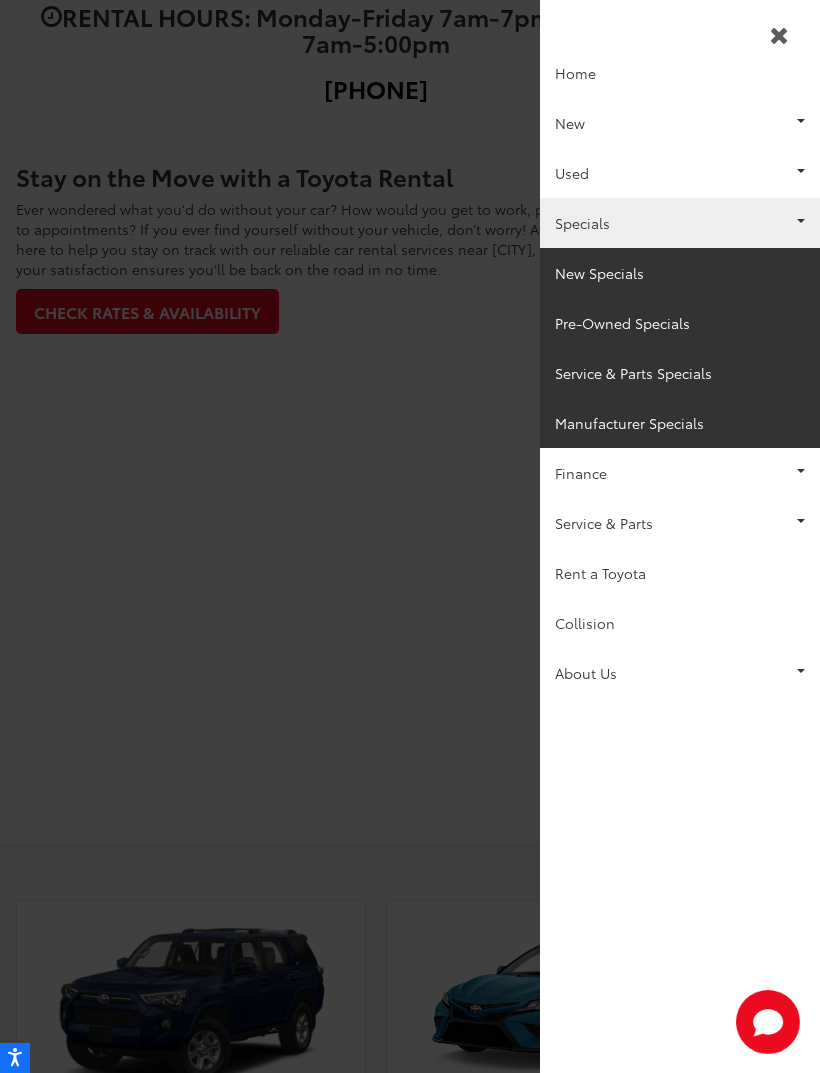 click on "Pre-Owned Specials" at bounding box center [680, 323] 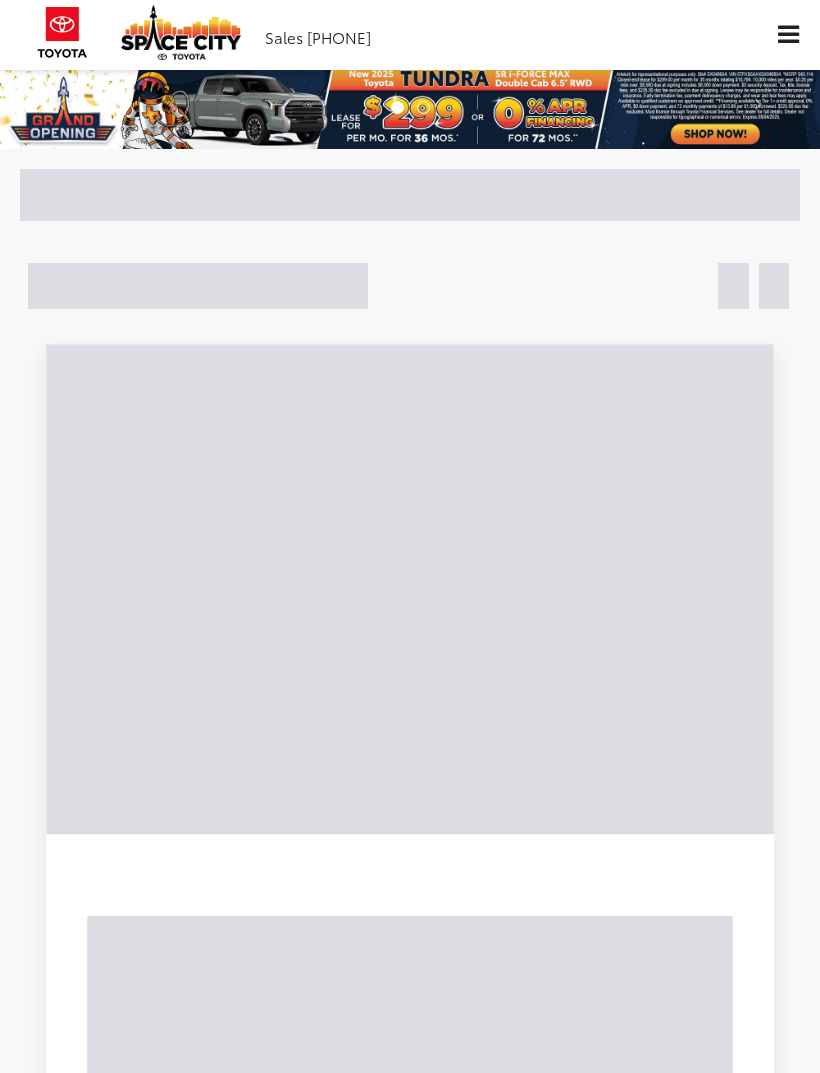 scroll, scrollTop: 0, scrollLeft: 0, axis: both 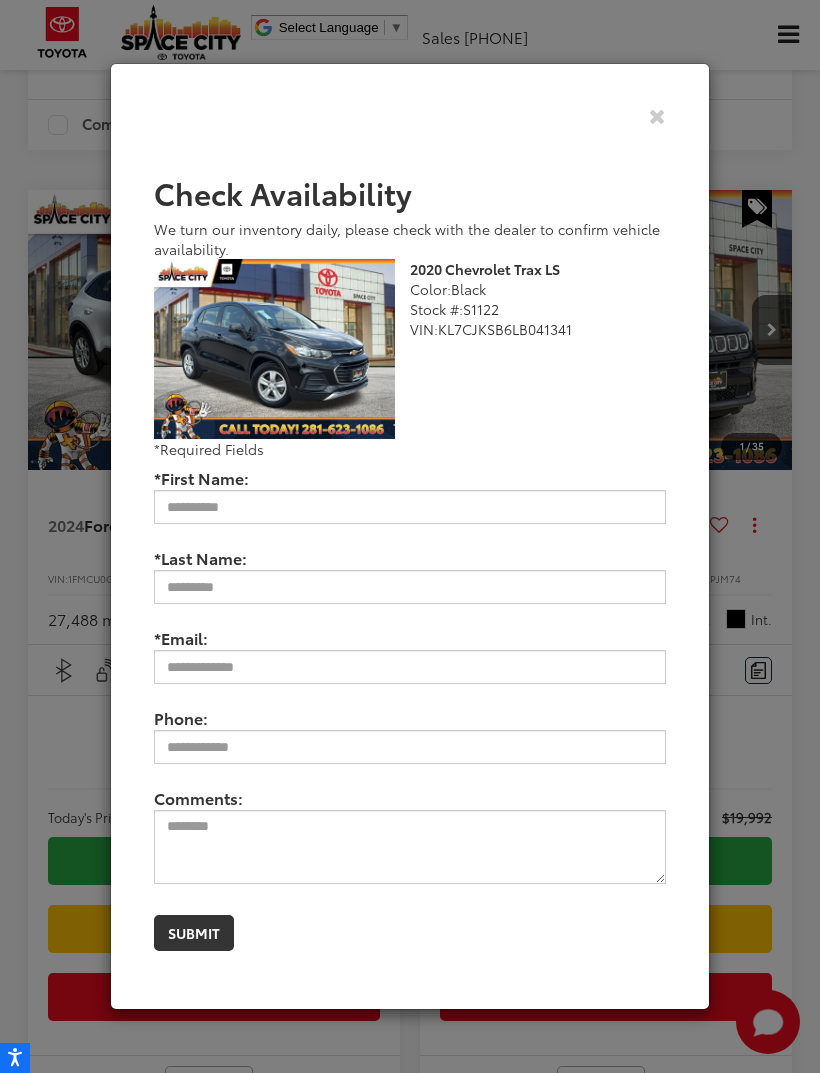 click at bounding box center [657, 115] 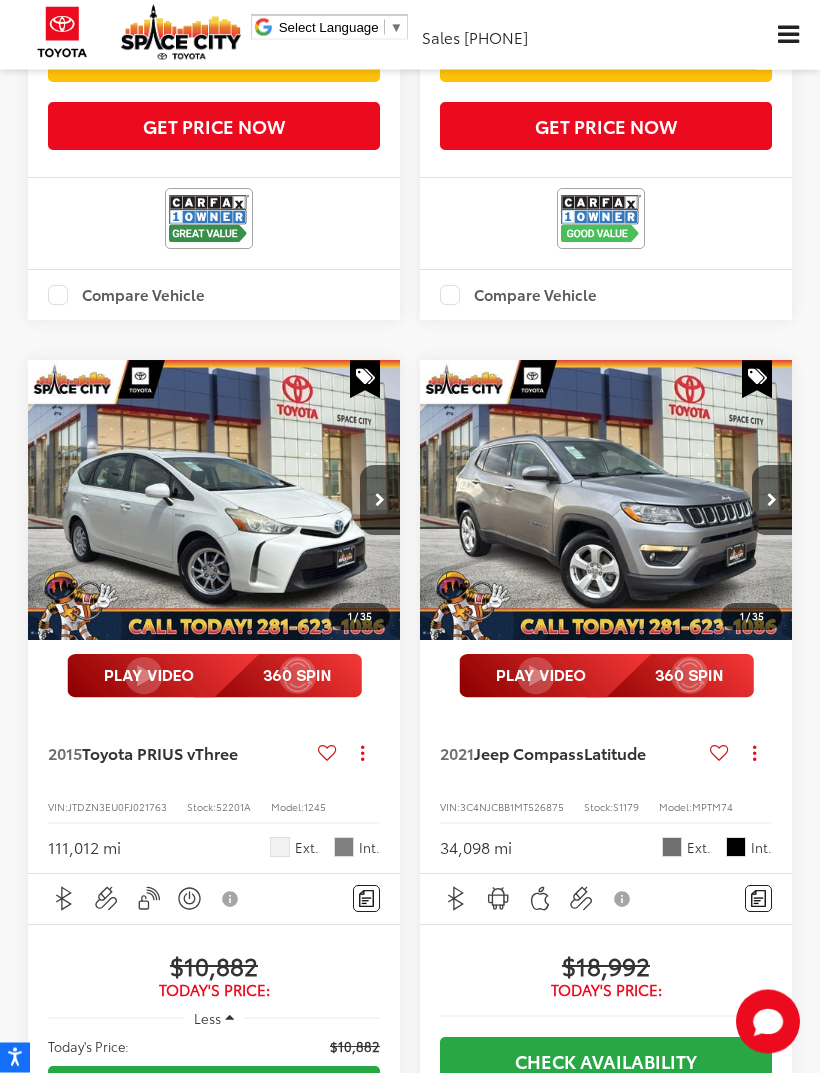 scroll, scrollTop: 3323, scrollLeft: 0, axis: vertical 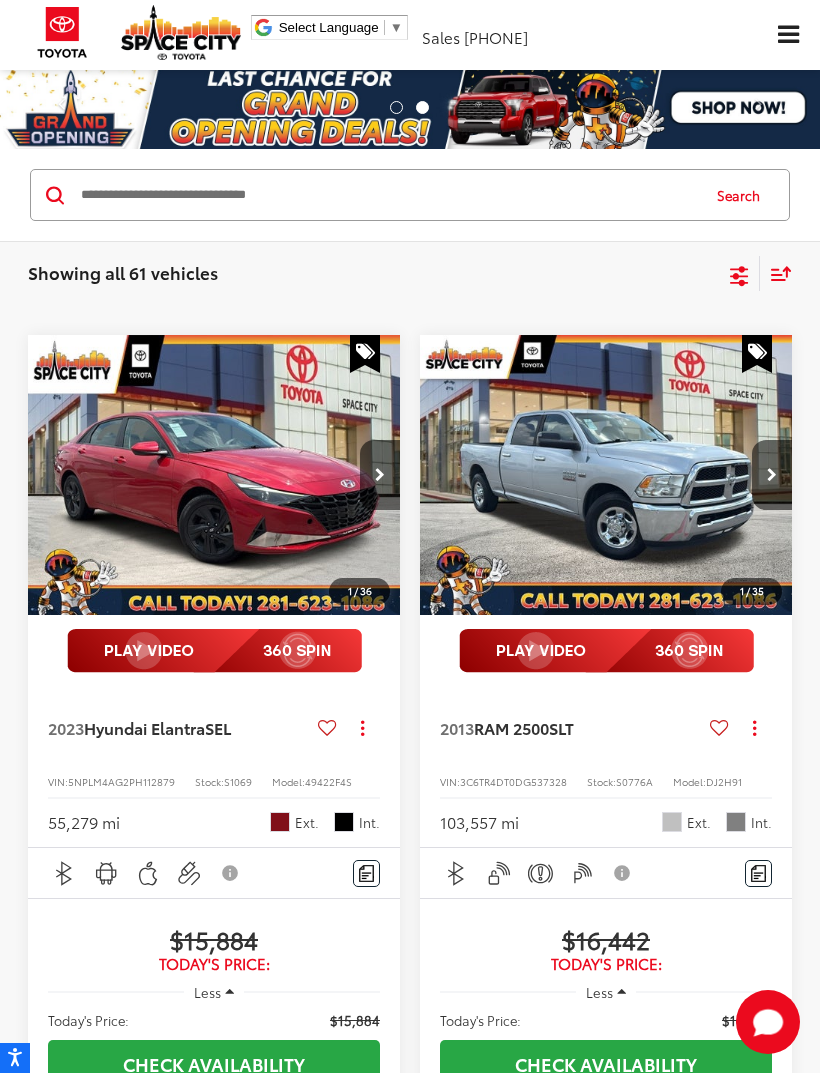 click 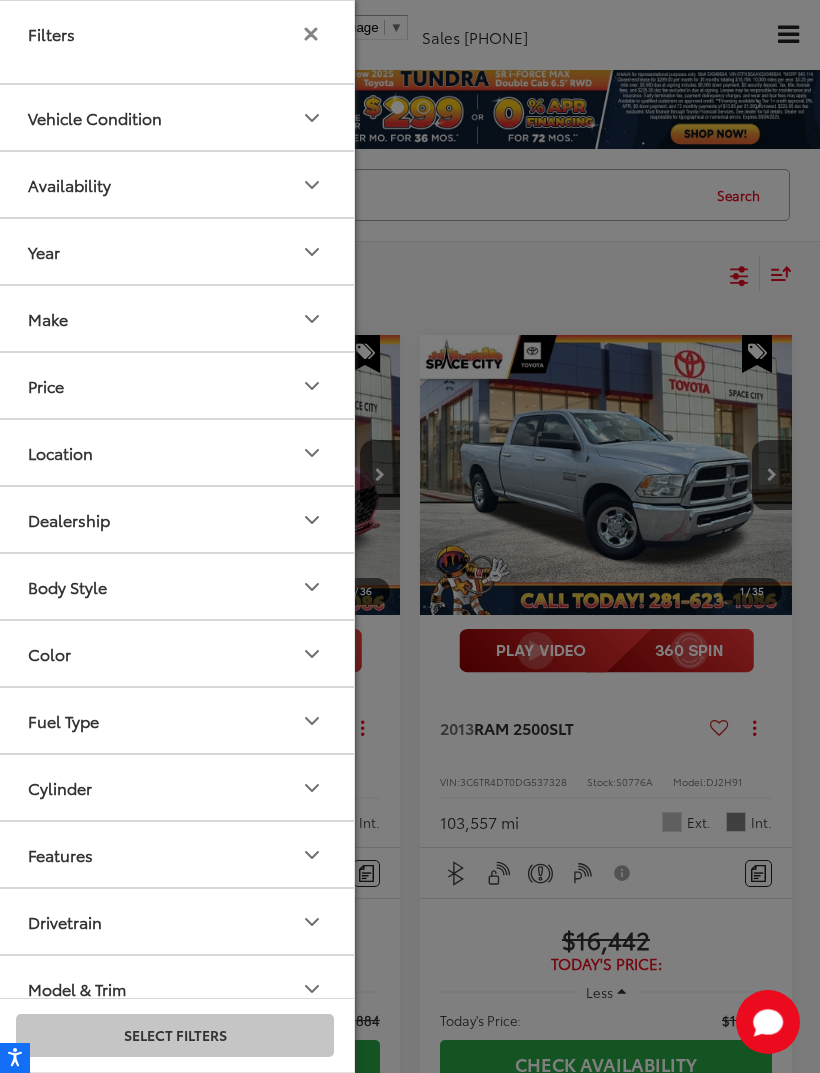 click on "Price" at bounding box center [176, 385] 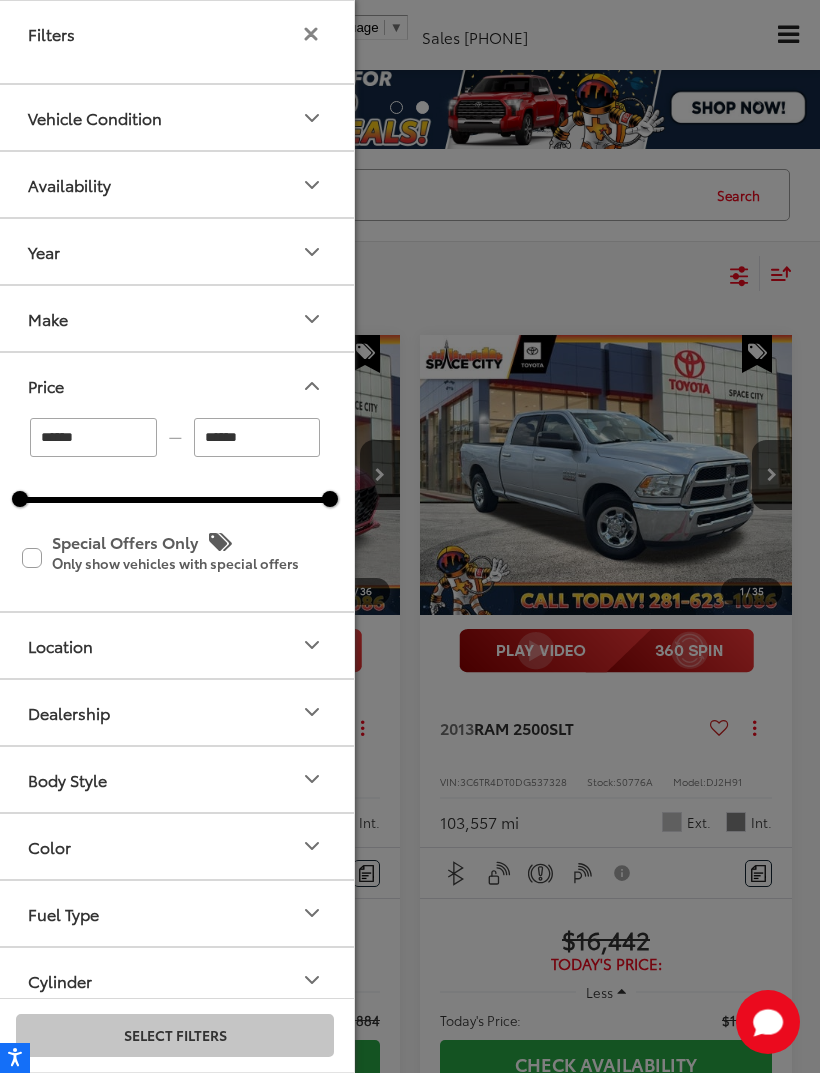 click on "******" at bounding box center [257, 437] 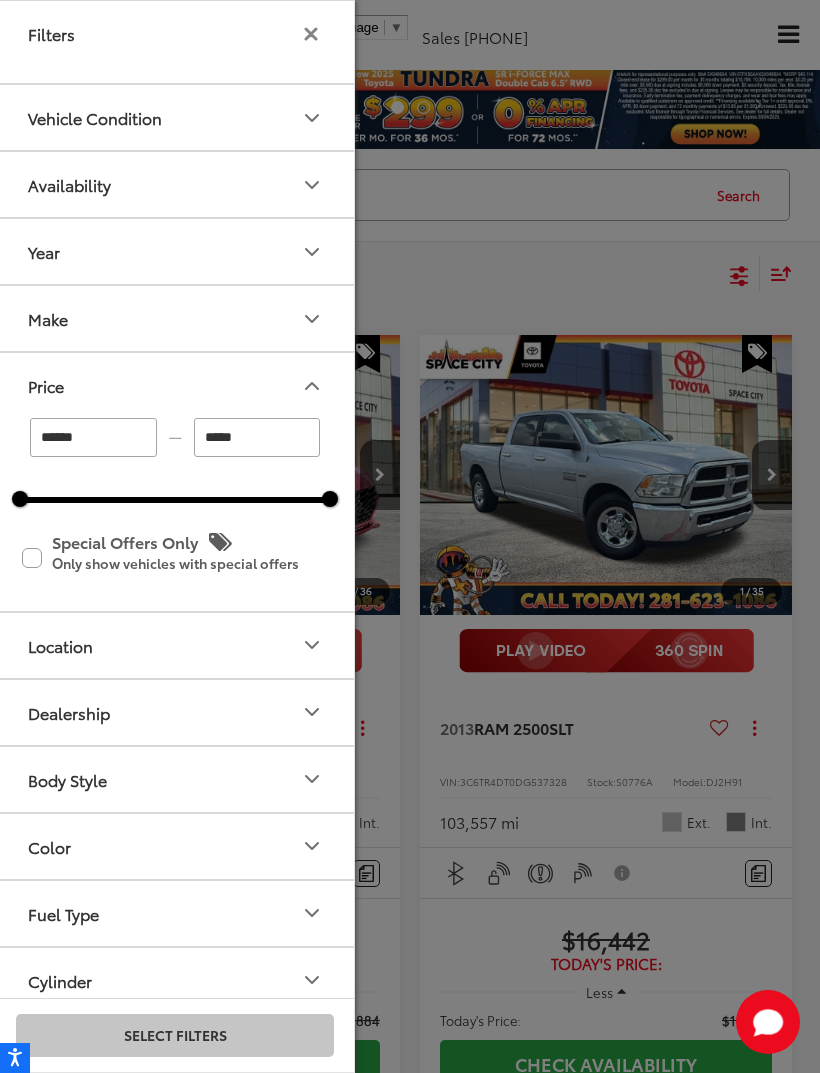 click on "Filters" at bounding box center [176, 33] 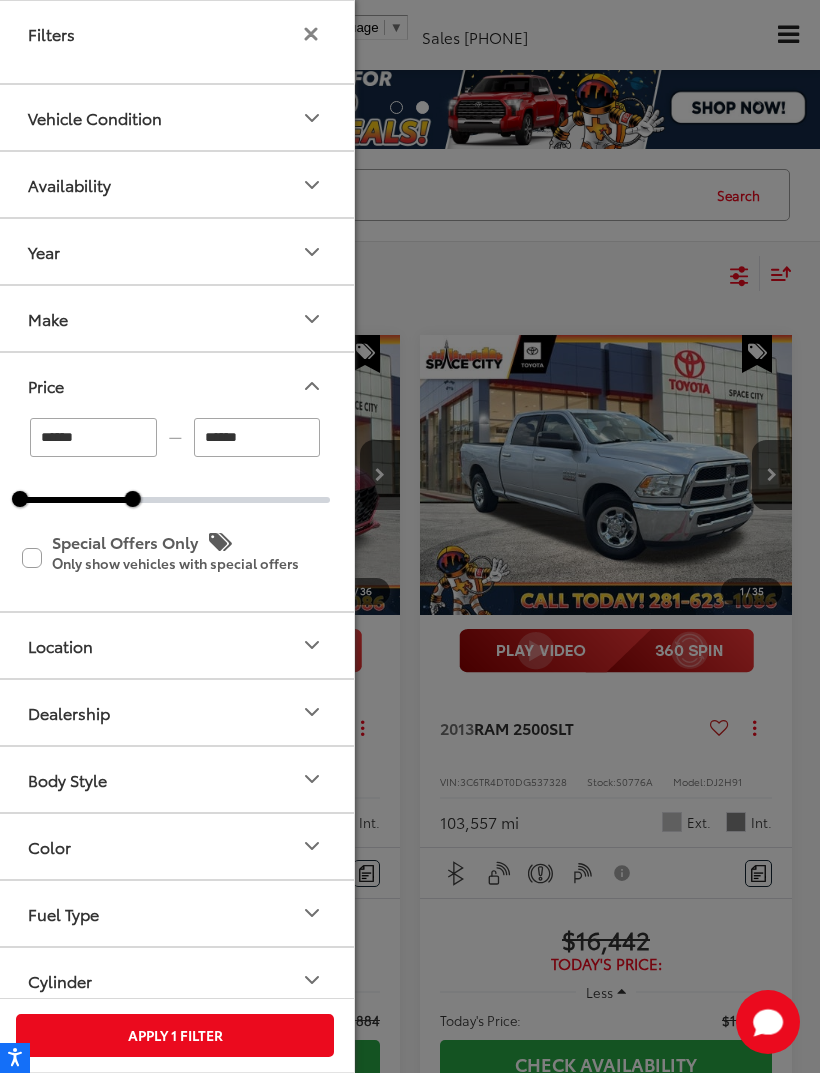 click on "Apply 1 Filter" at bounding box center [175, 1035] 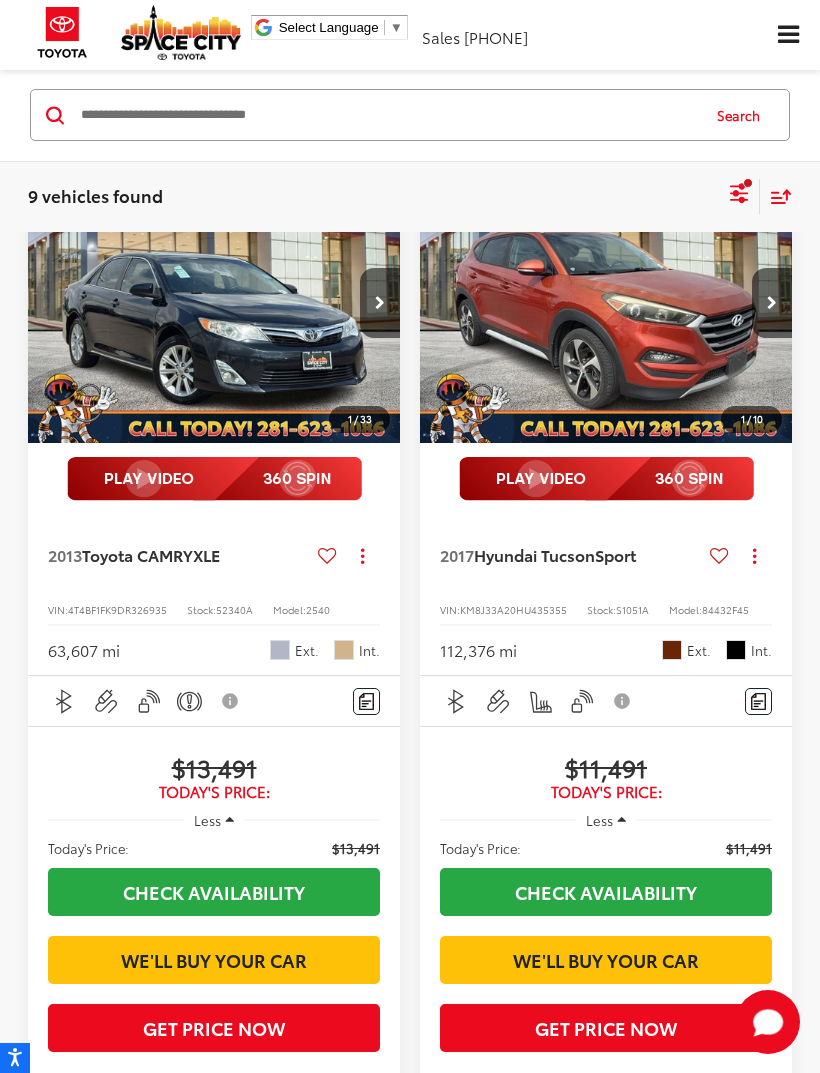 scroll, scrollTop: 2377, scrollLeft: 0, axis: vertical 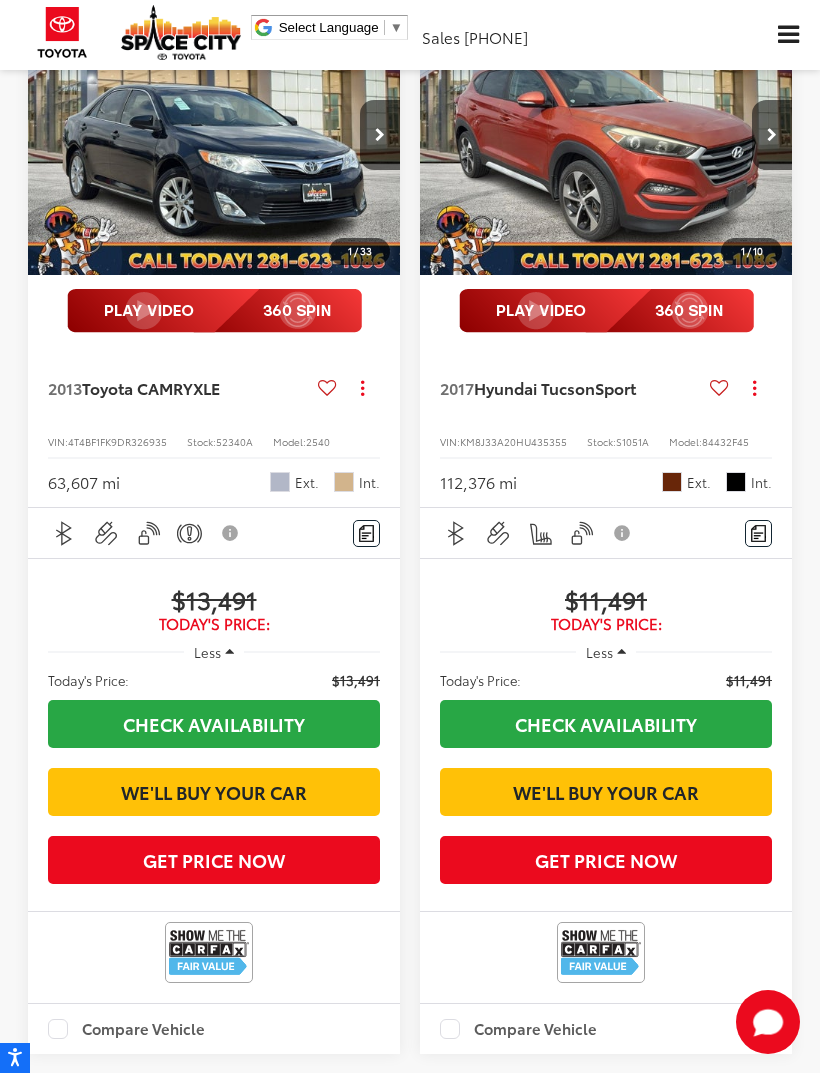 click at bounding box center (214, 135) 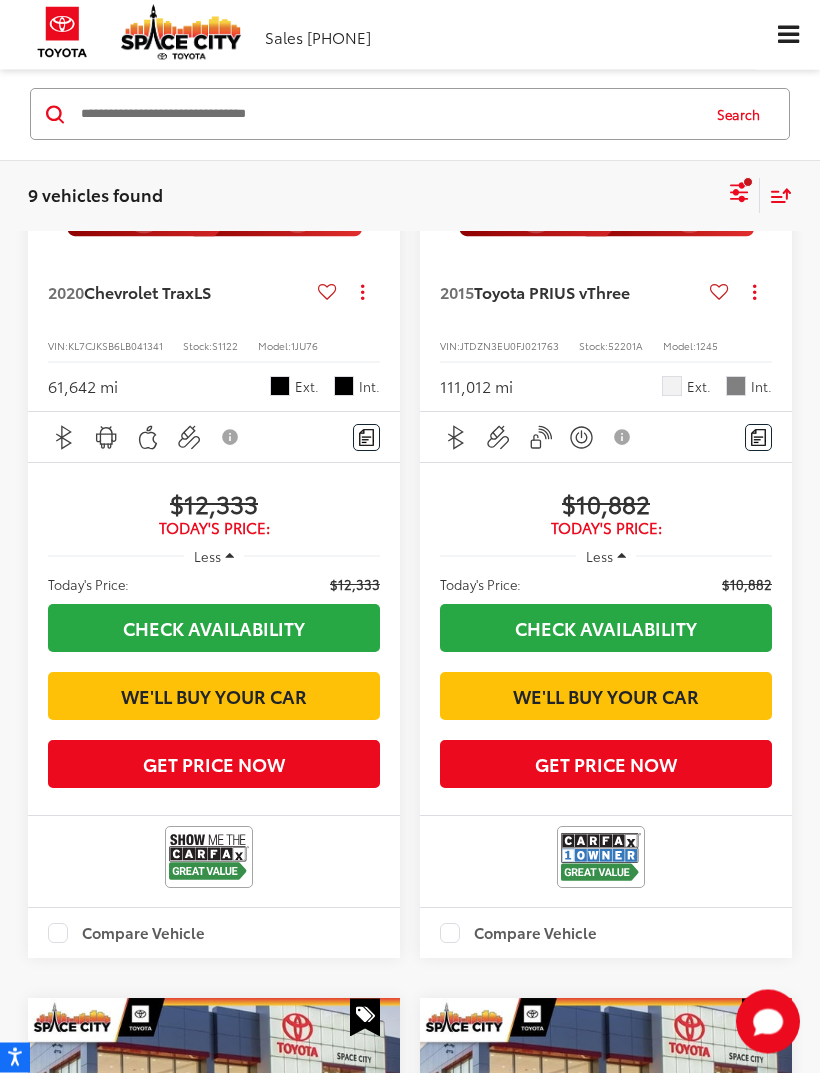 scroll, scrollTop: 0, scrollLeft: 0, axis: both 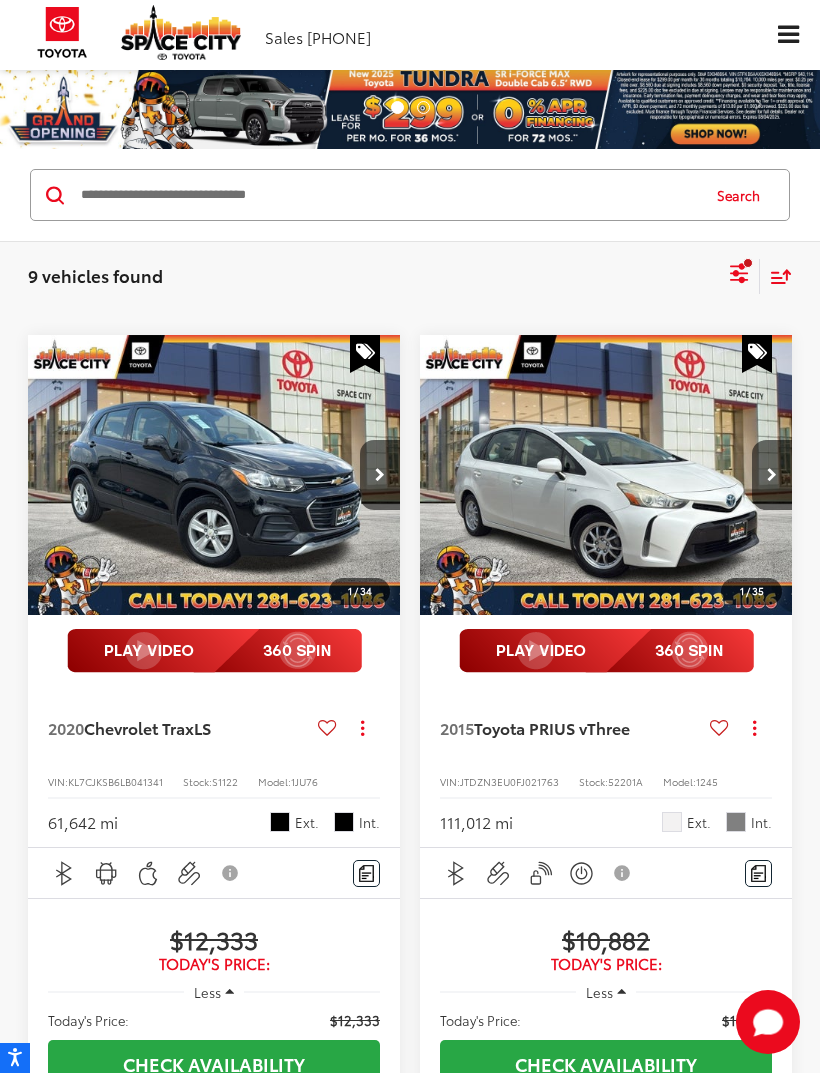 click on "Search" at bounding box center (410, 195) 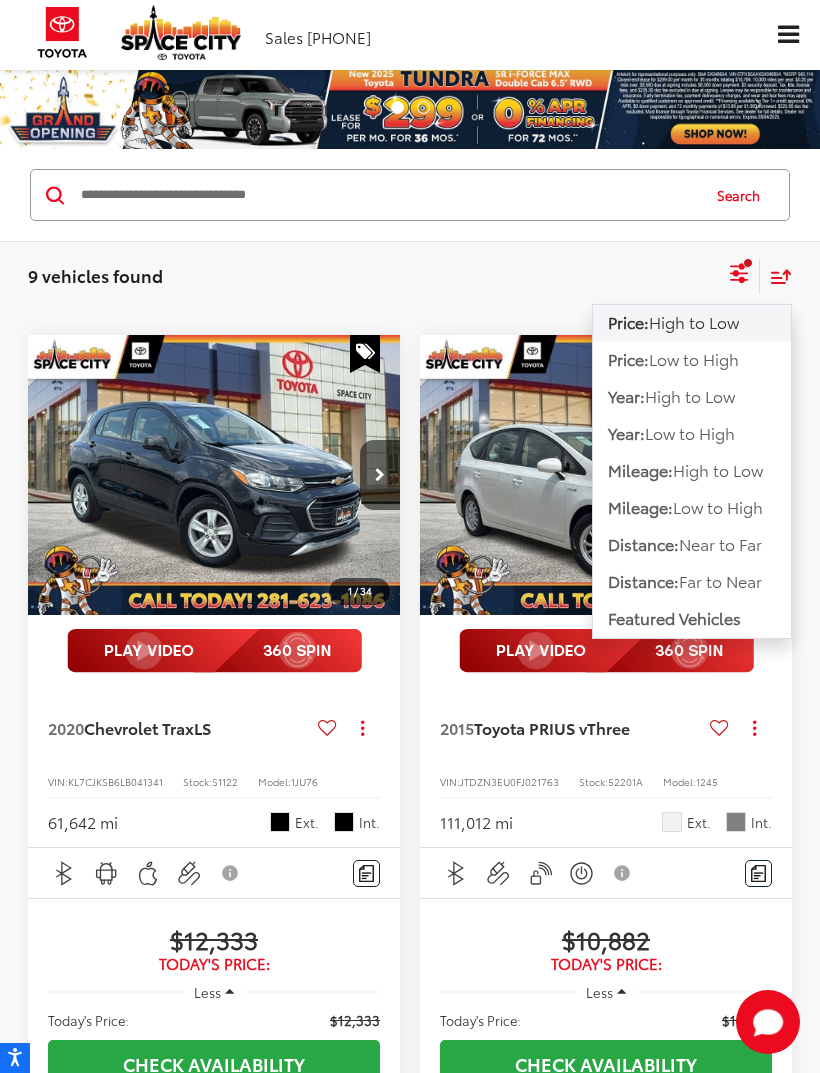 click at bounding box center (788, 35) 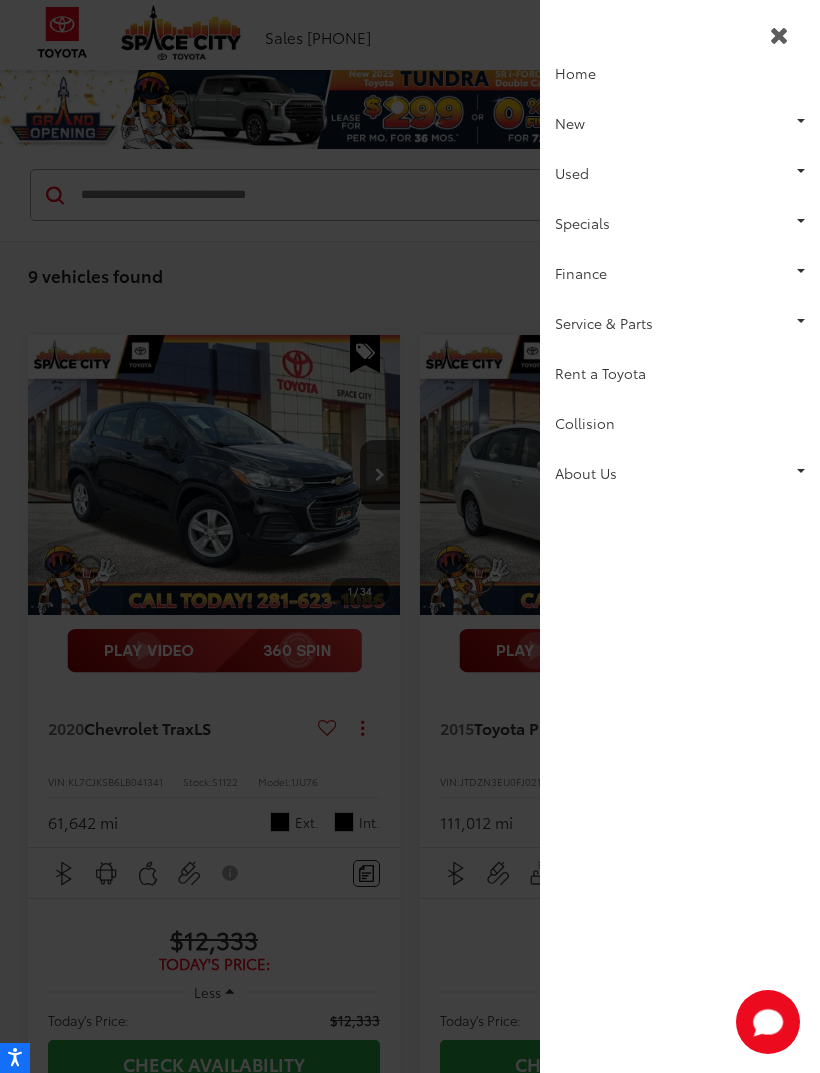 click on "Used" at bounding box center (680, 173) 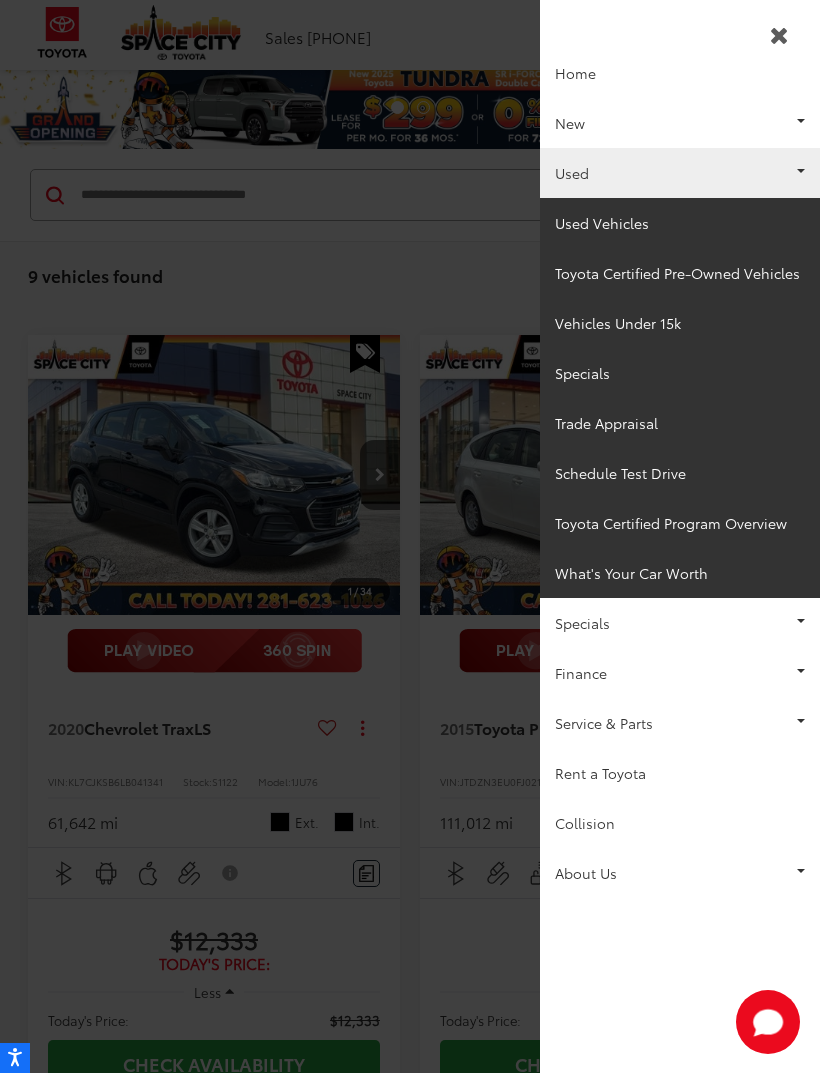 click on "Vehicles Under 15k" at bounding box center [680, 323] 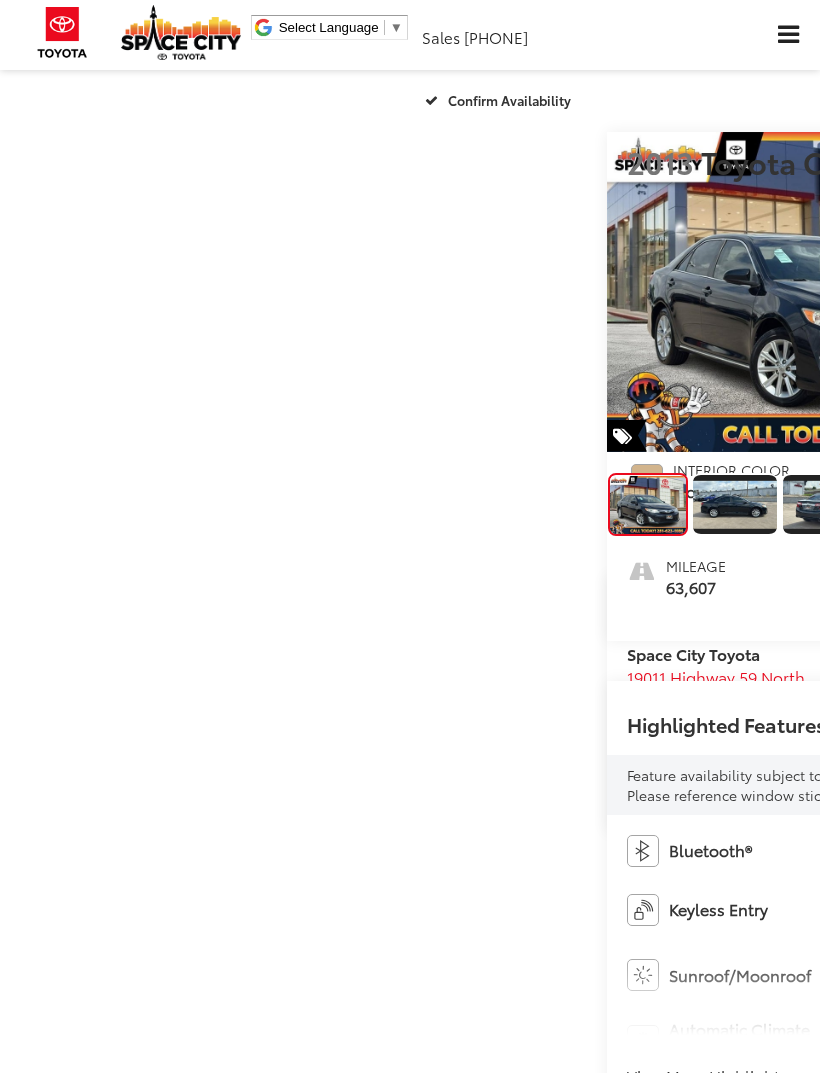 scroll, scrollTop: 0, scrollLeft: 0, axis: both 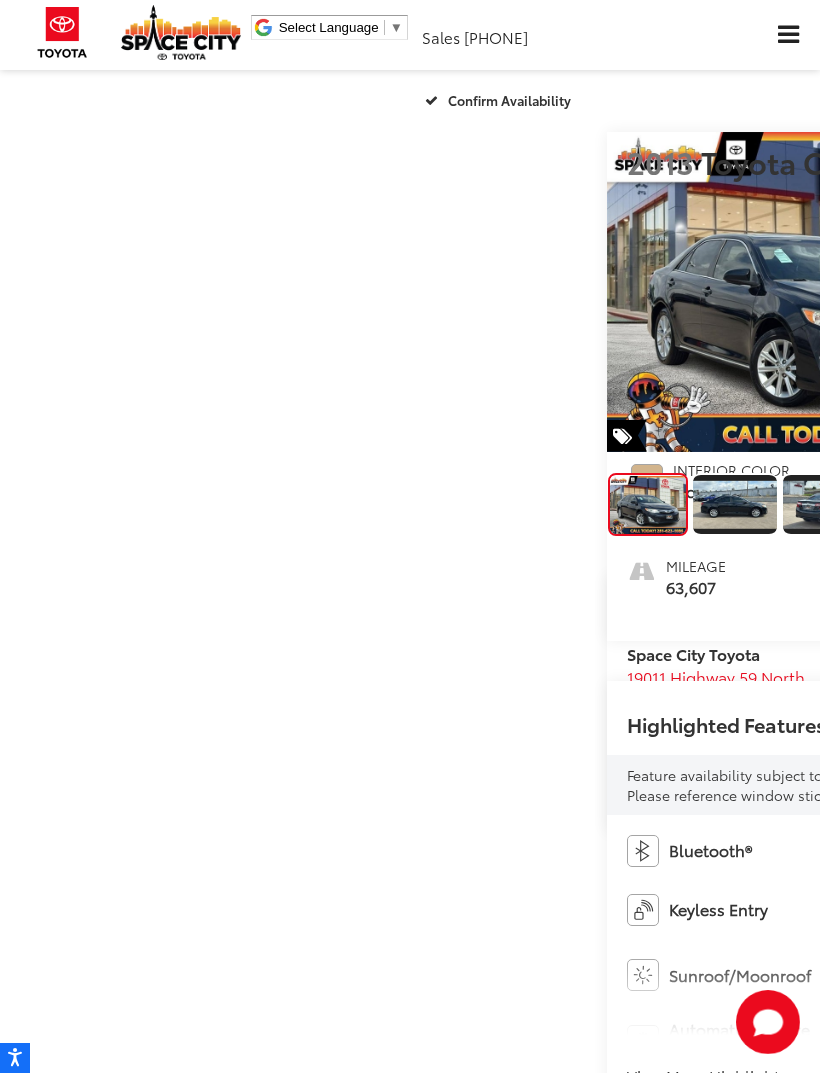 click at bounding box center [735, 504] 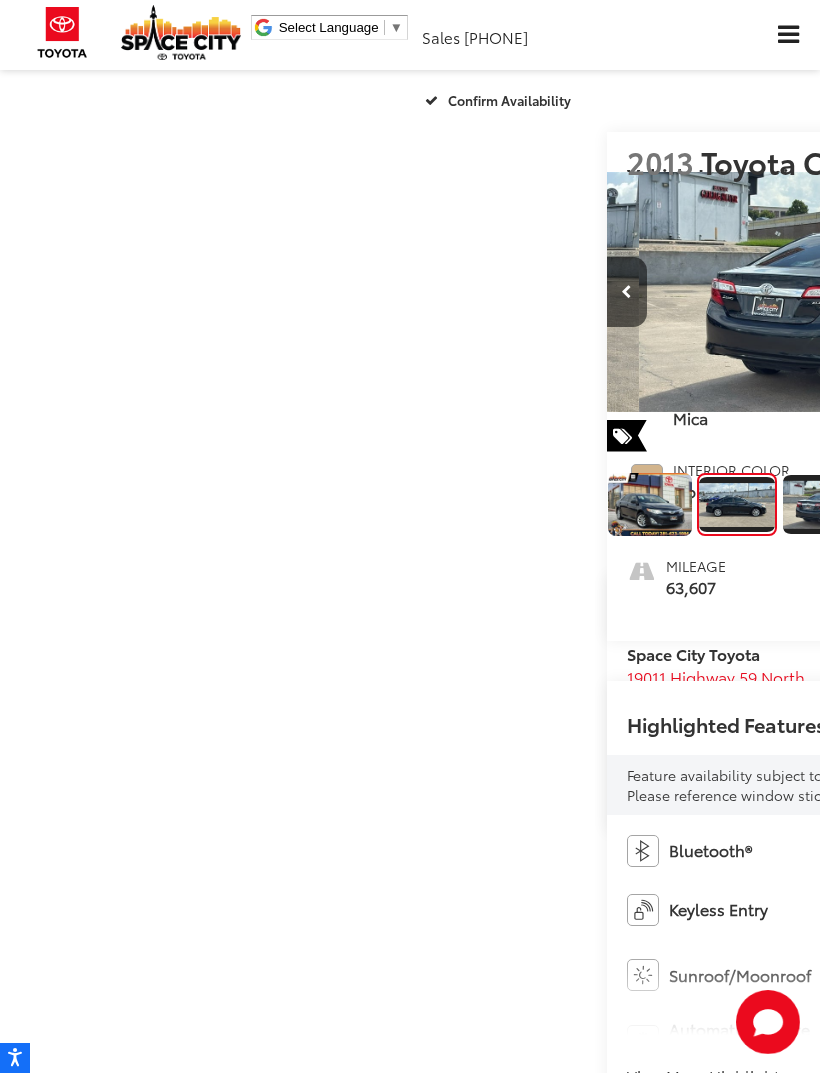 scroll, scrollTop: 0, scrollLeft: 820, axis: horizontal 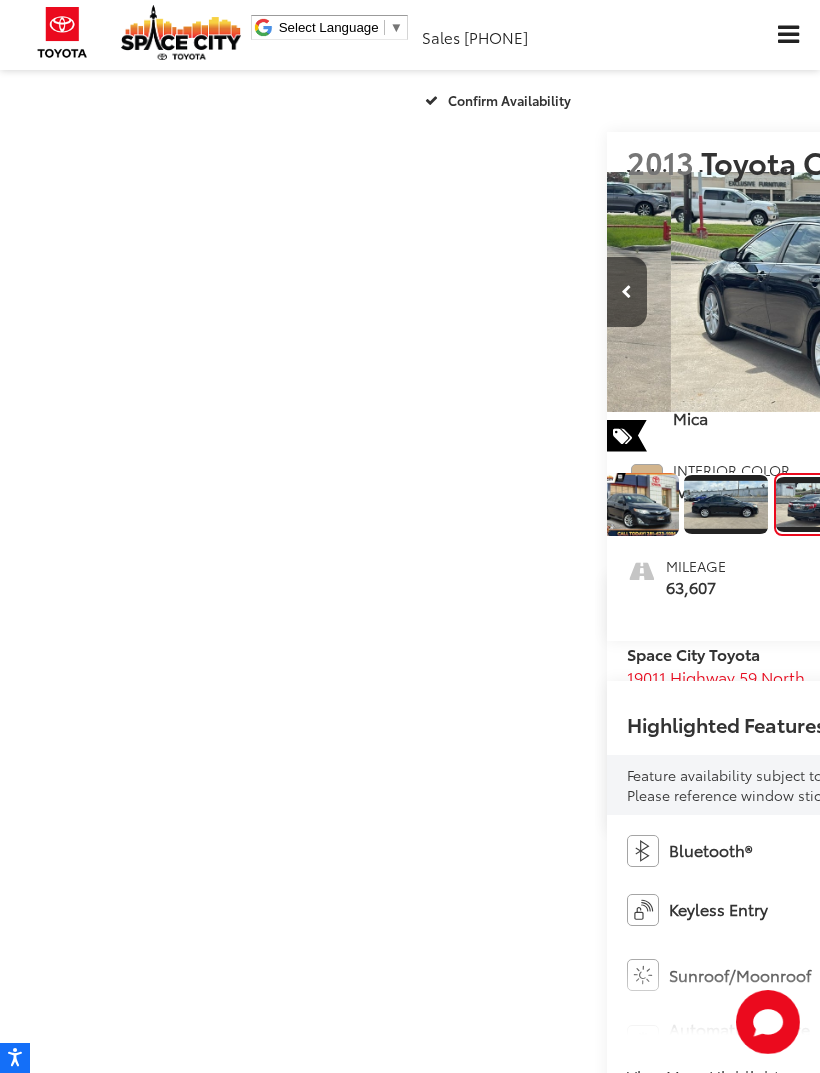 click at bounding box center (901, 504) 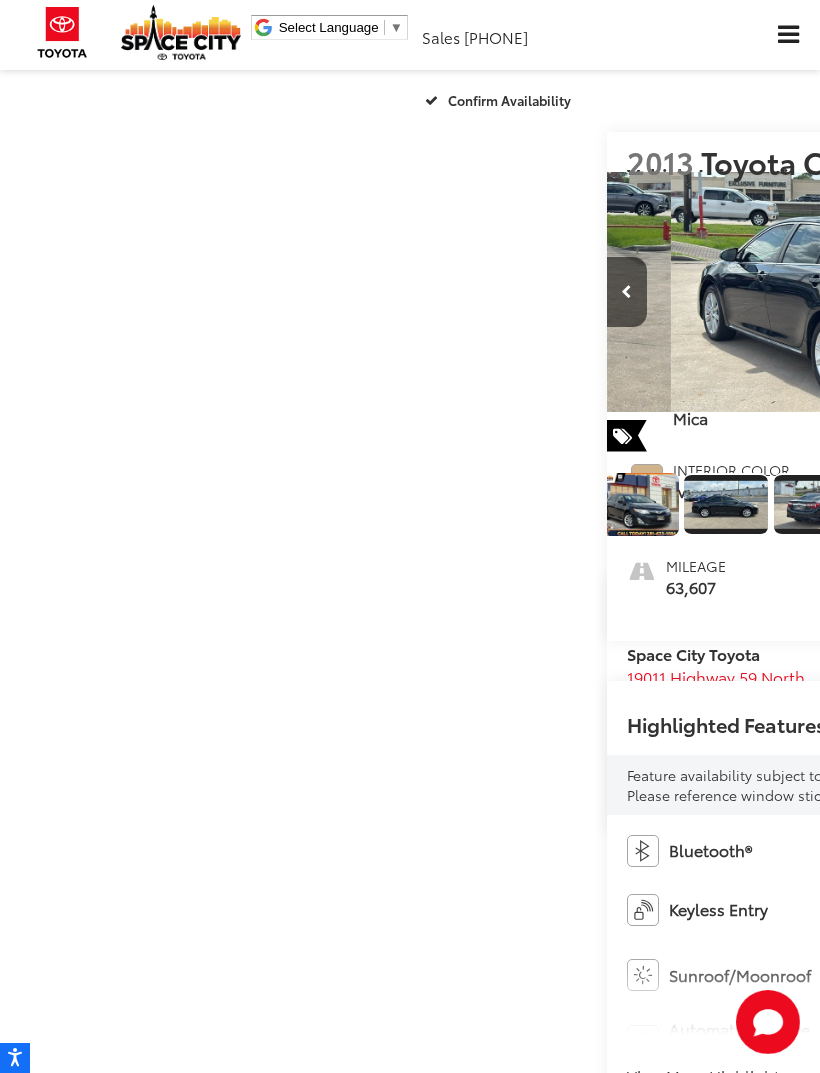 scroll, scrollTop: 0, scrollLeft: 138, axis: horizontal 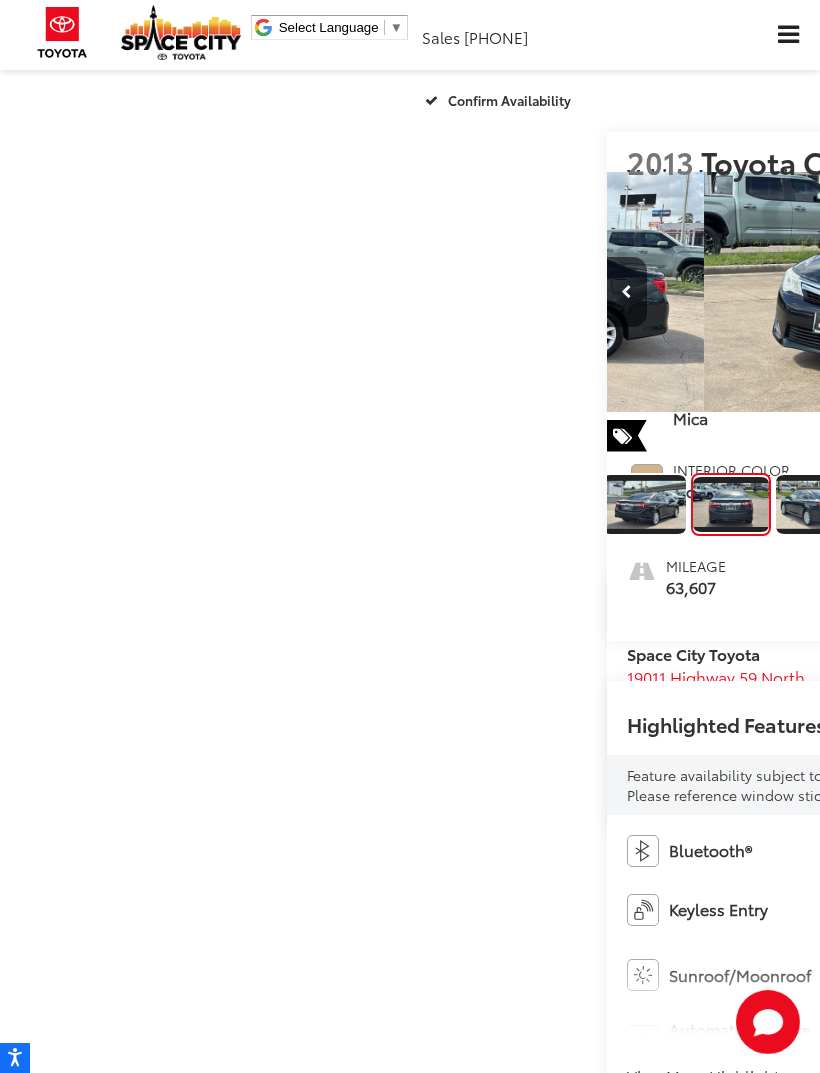 click at bounding box center (819, 504) 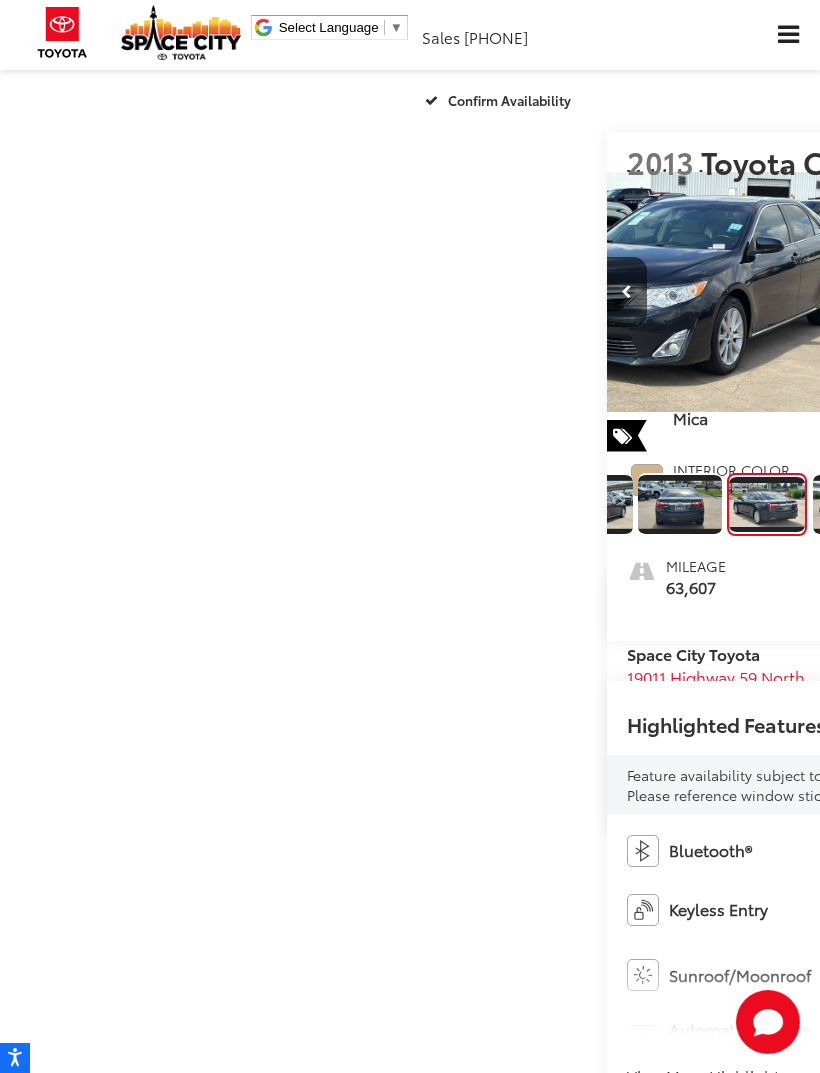 scroll, scrollTop: 0, scrollLeft: 335, axis: horizontal 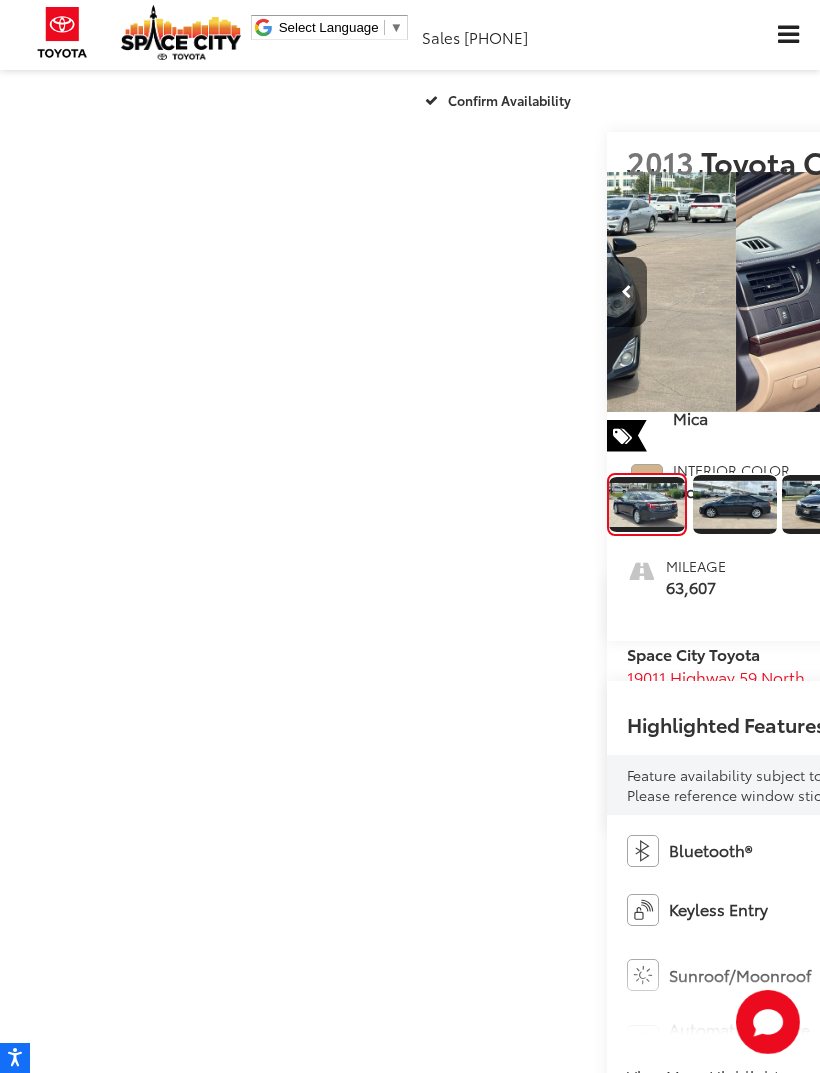 click at bounding box center (560, 504) 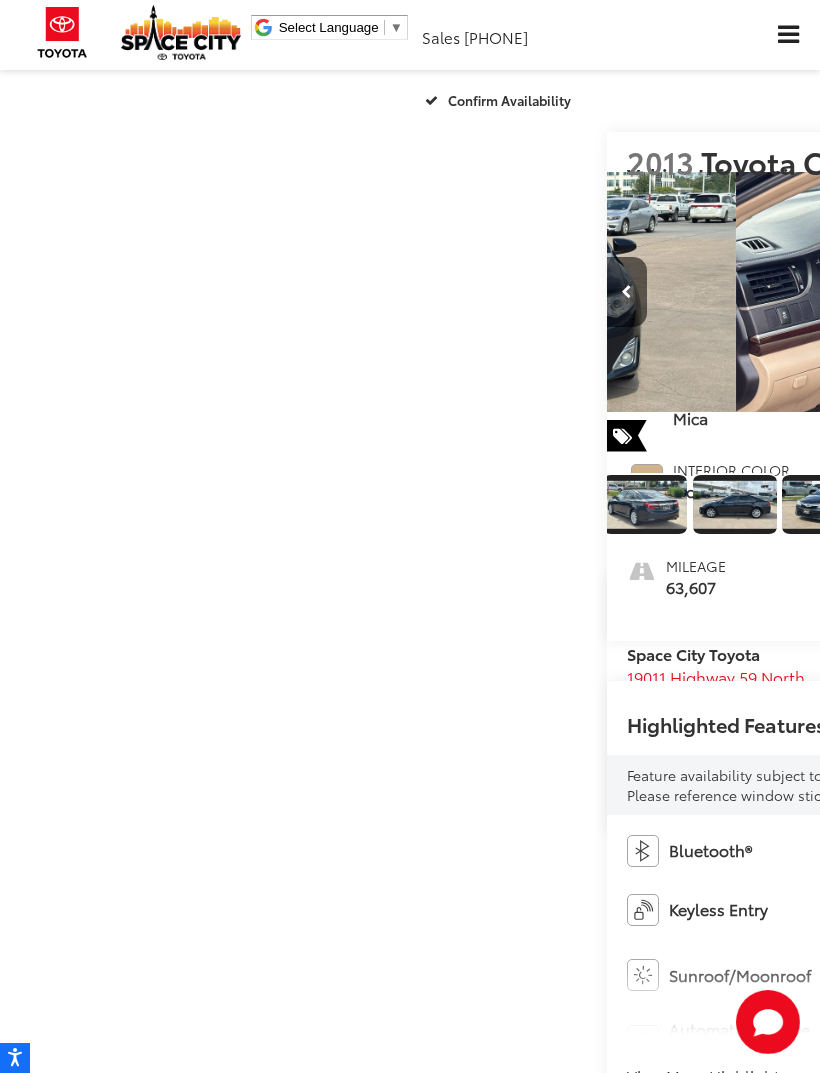 scroll, scrollTop: 0, scrollLeft: 208, axis: horizontal 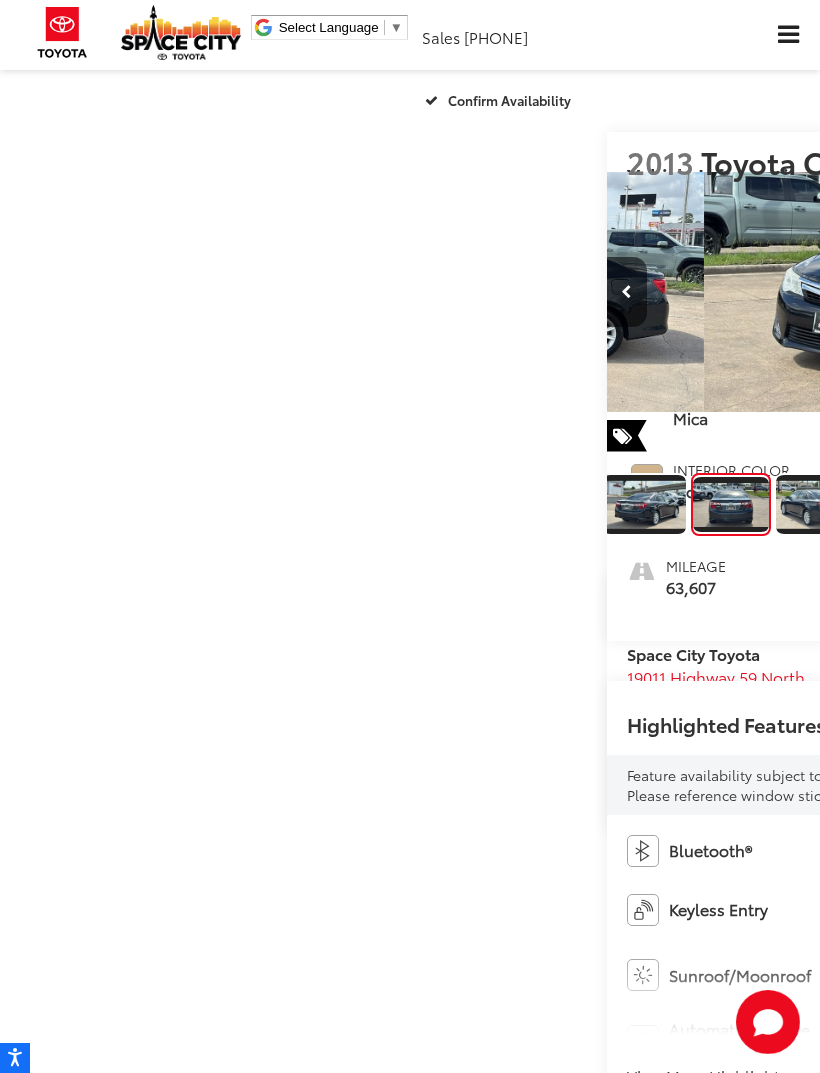 click at bounding box center (819, 504) 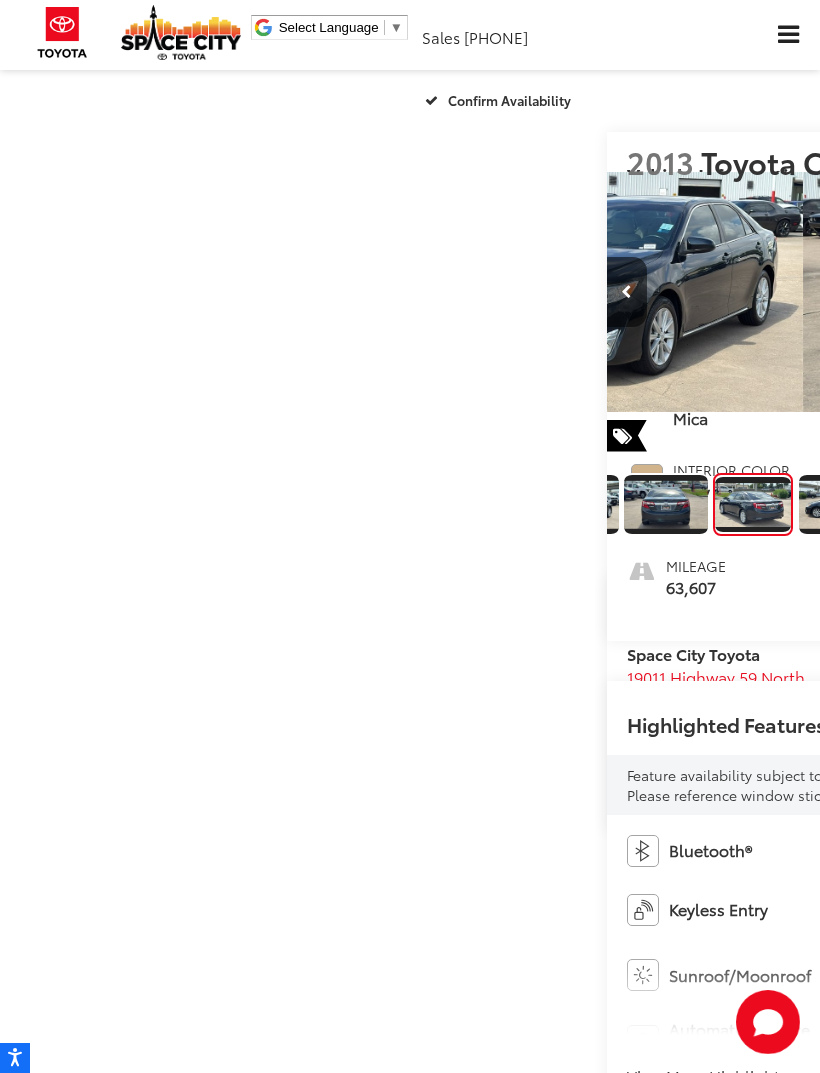 scroll, scrollTop: 0, scrollLeft: 3219, axis: horizontal 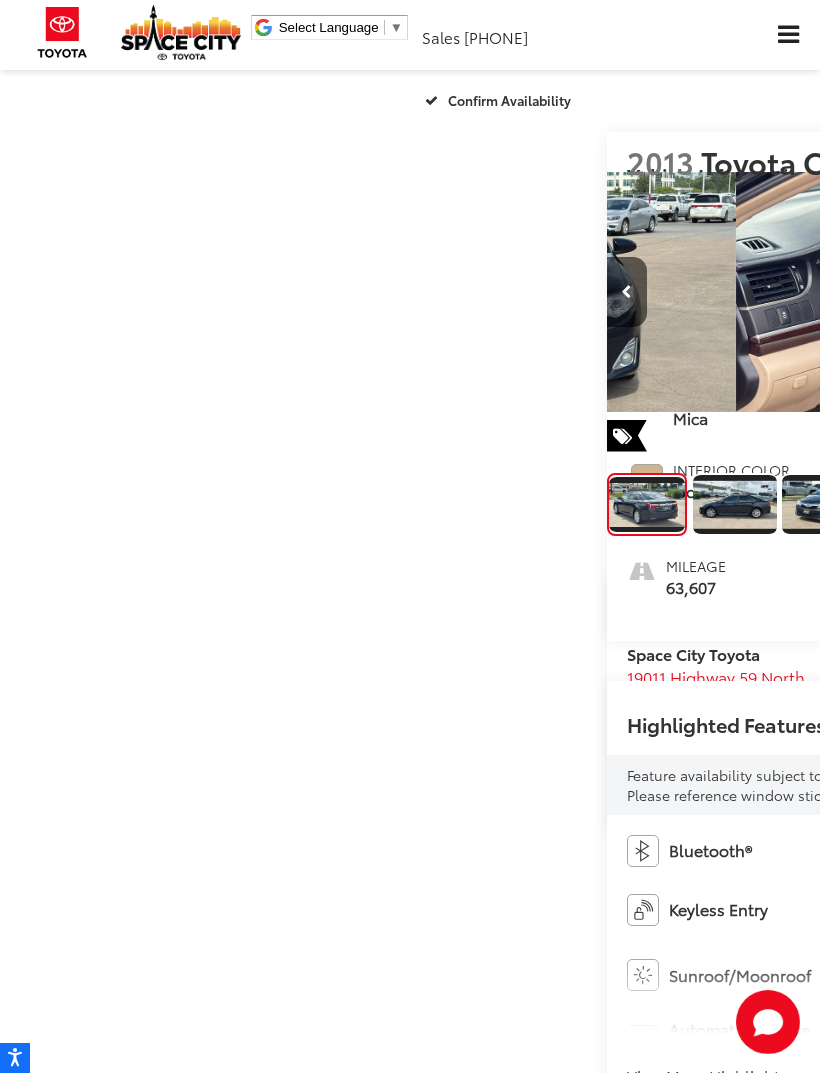 click at bounding box center [735, 504] 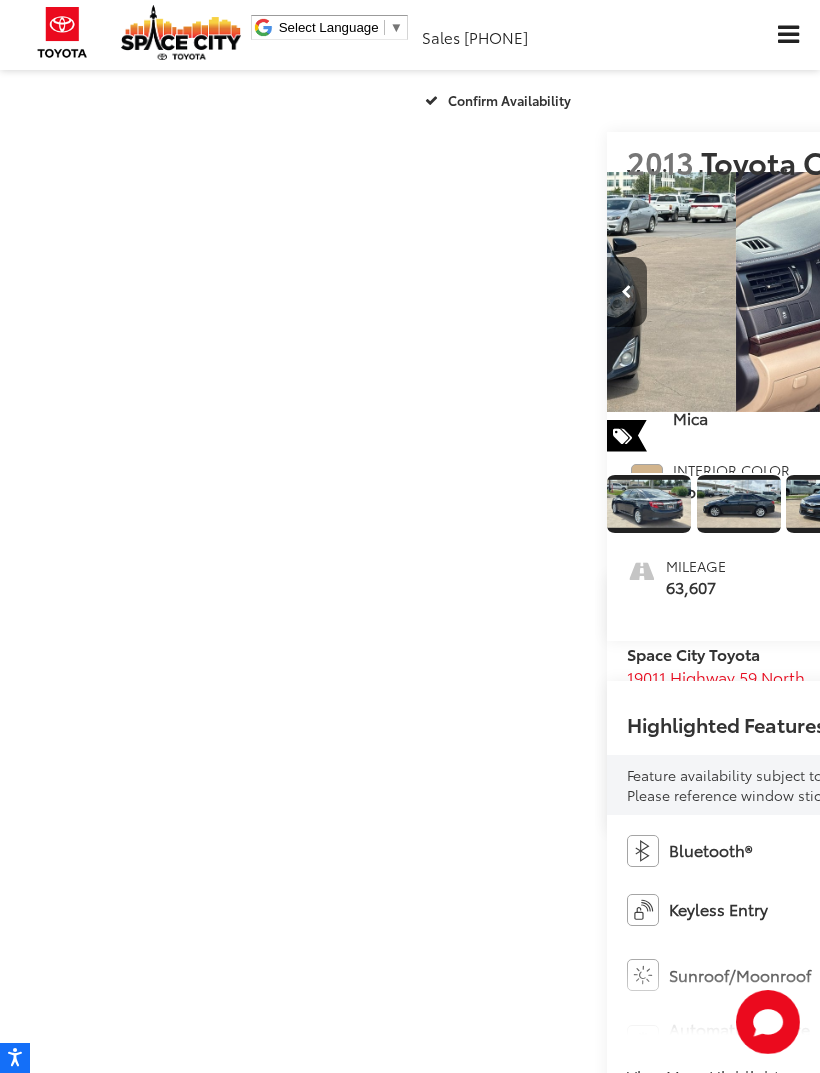 scroll, scrollTop: 0, scrollLeft: 415, axis: horizontal 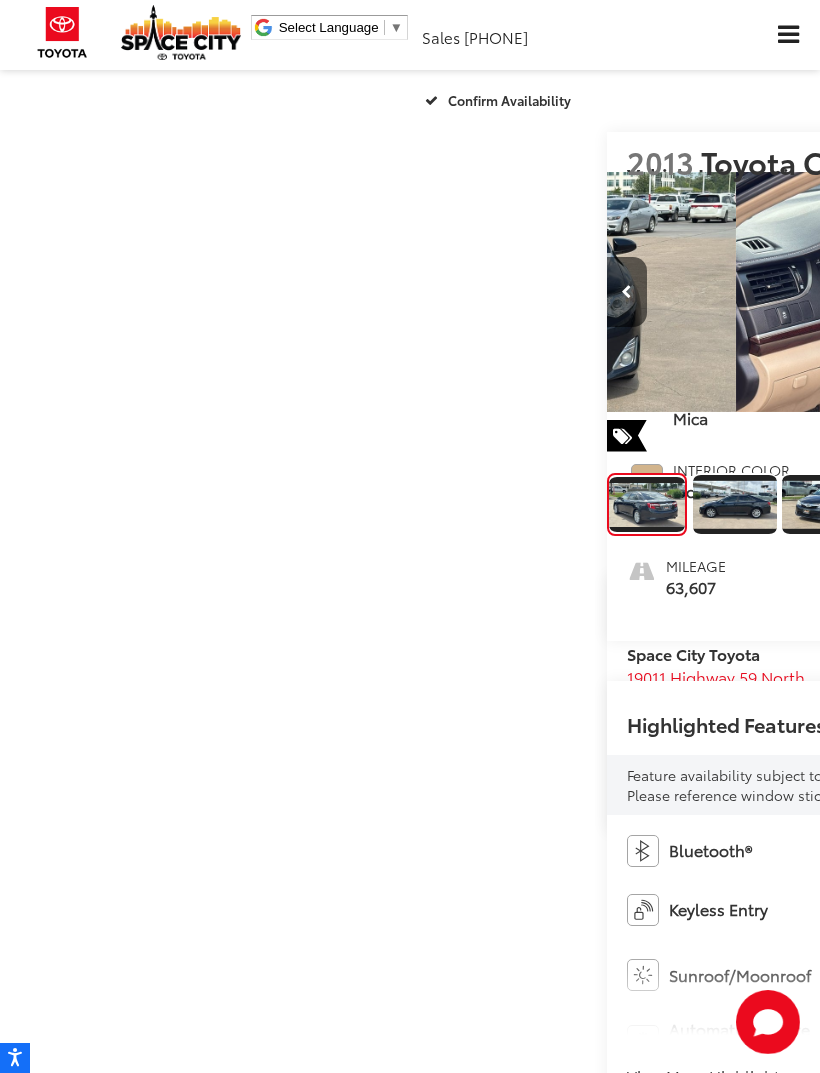 click at bounding box center (735, 504) 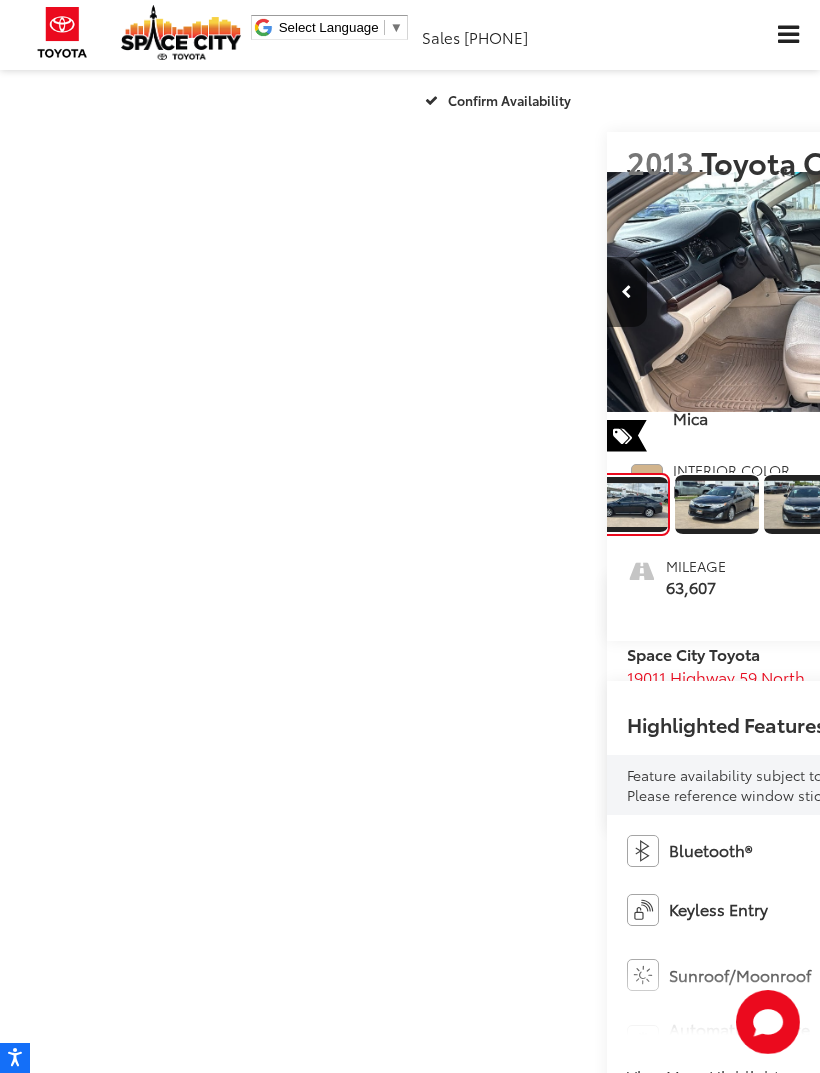 click at bounding box center [717, 504] 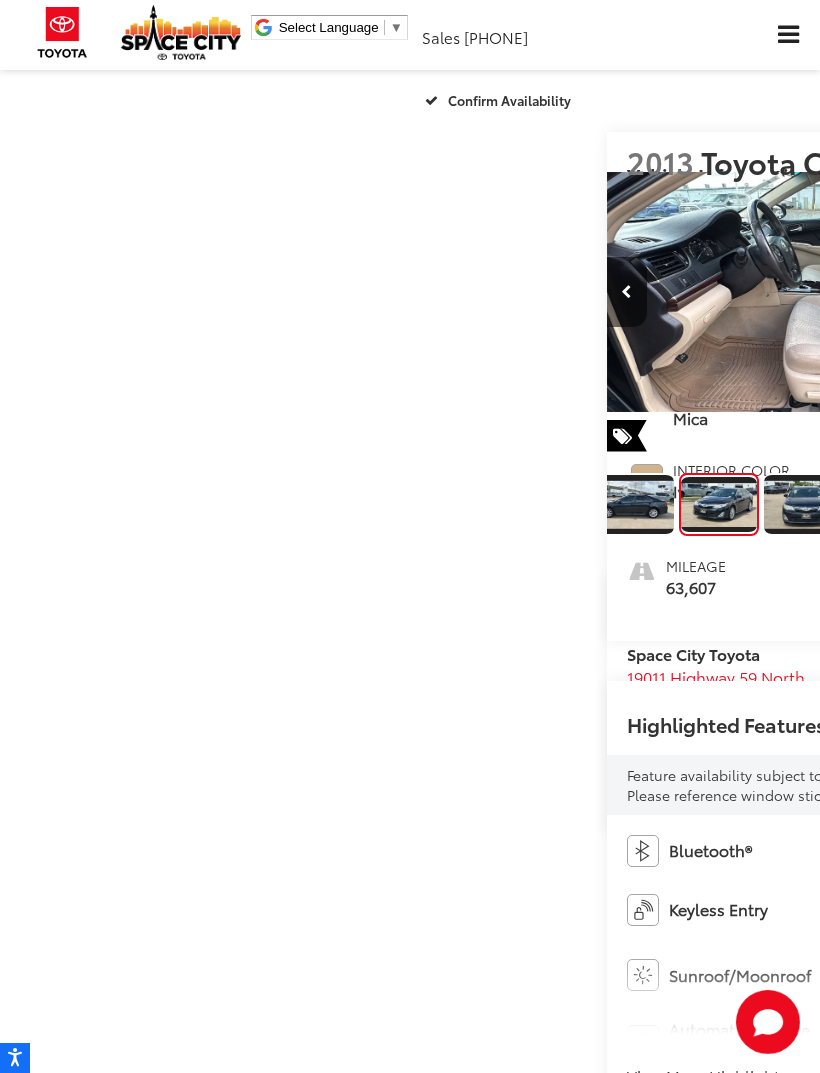 click at bounding box center (896, 504) 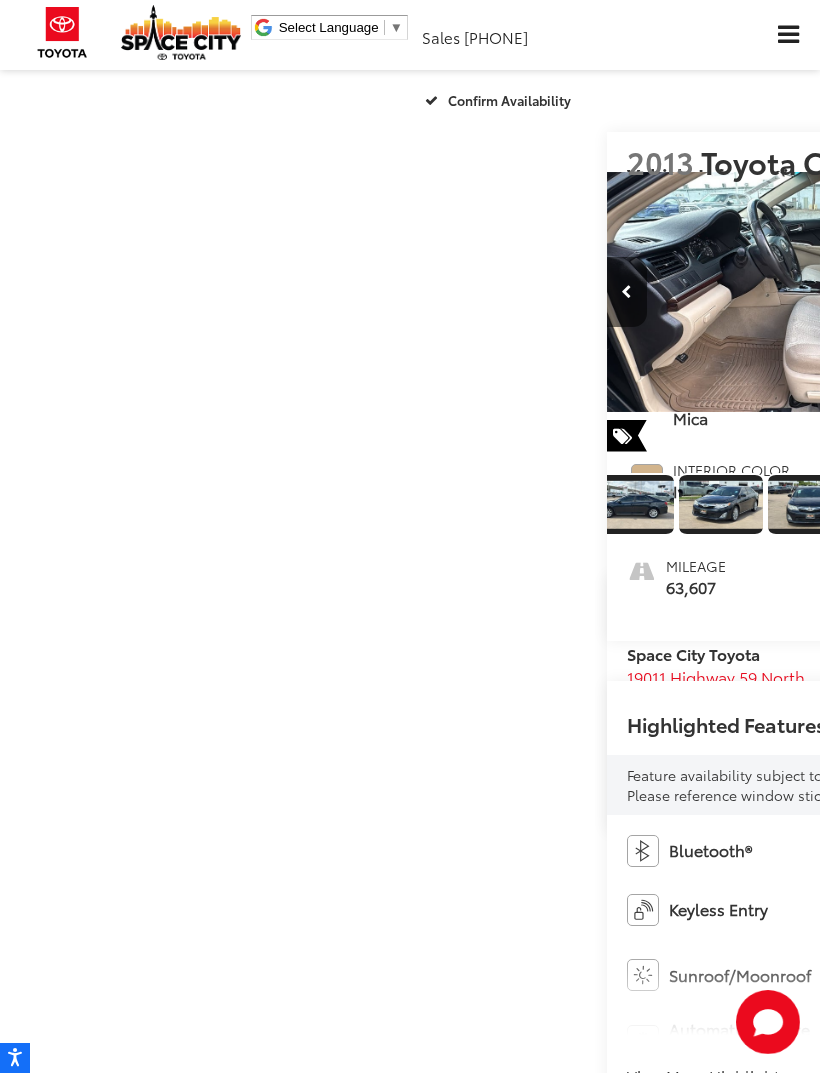 click at bounding box center (-185, 103) 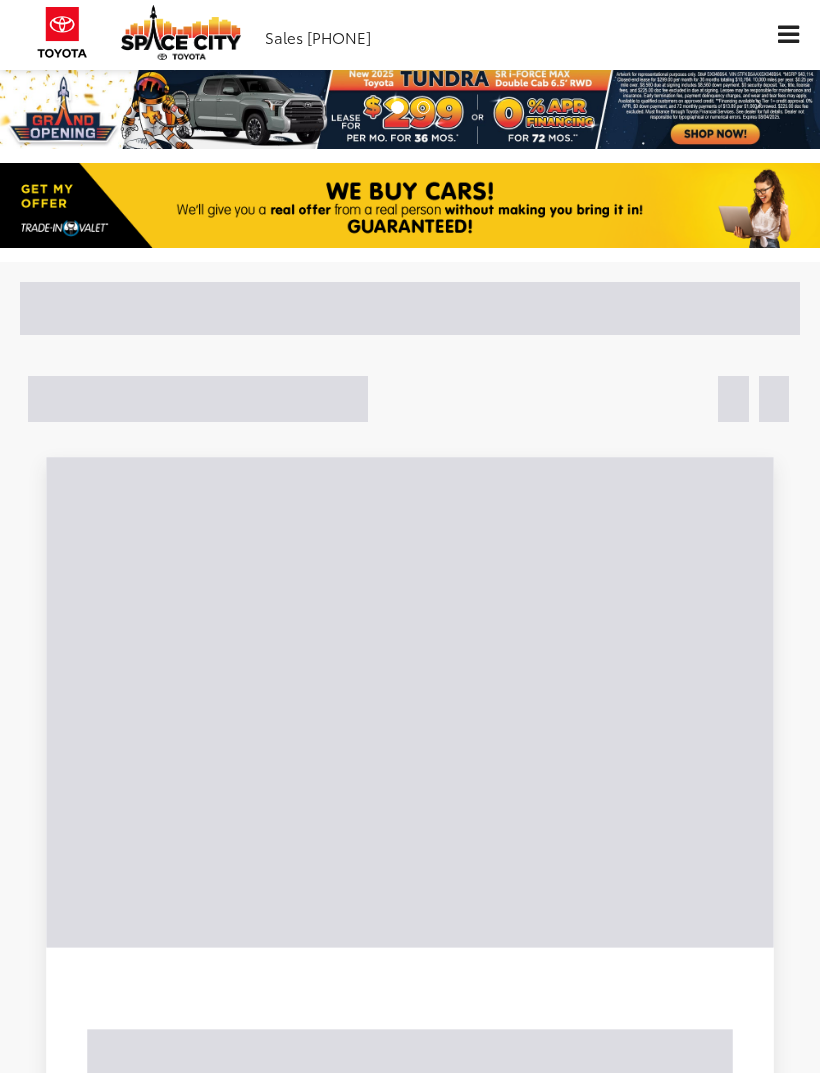 scroll, scrollTop: 0, scrollLeft: 0, axis: both 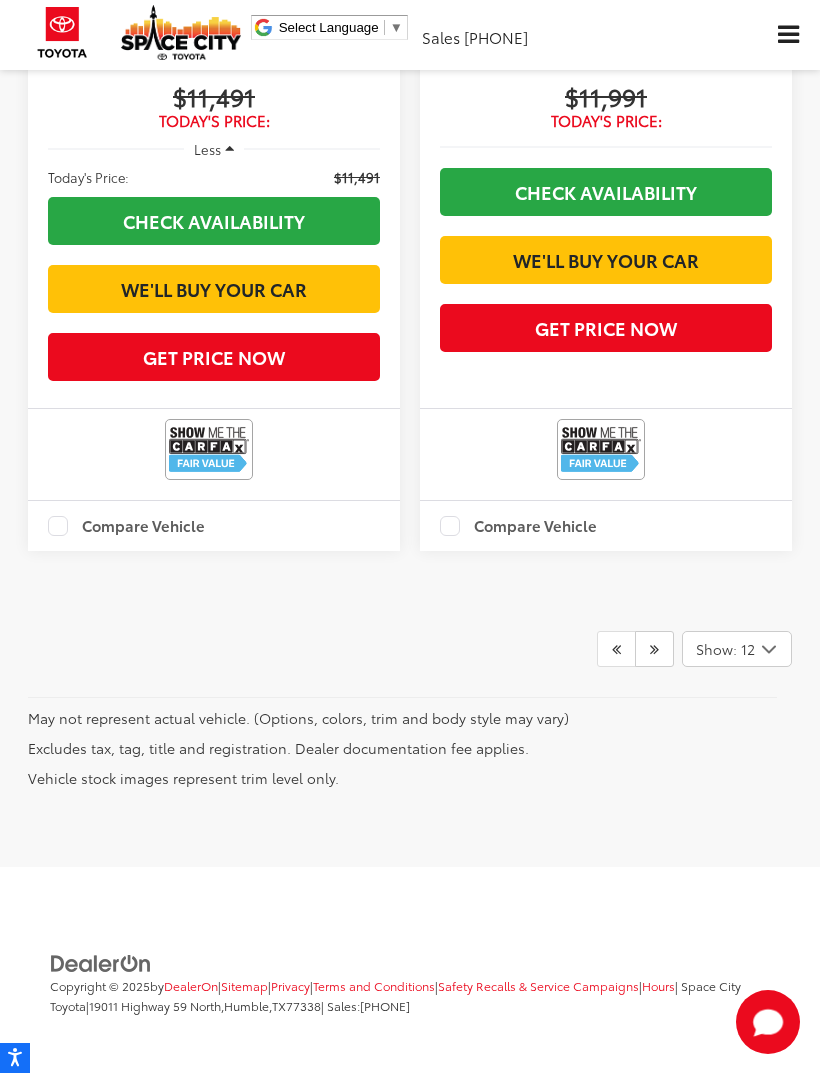 click at bounding box center [654, 649] 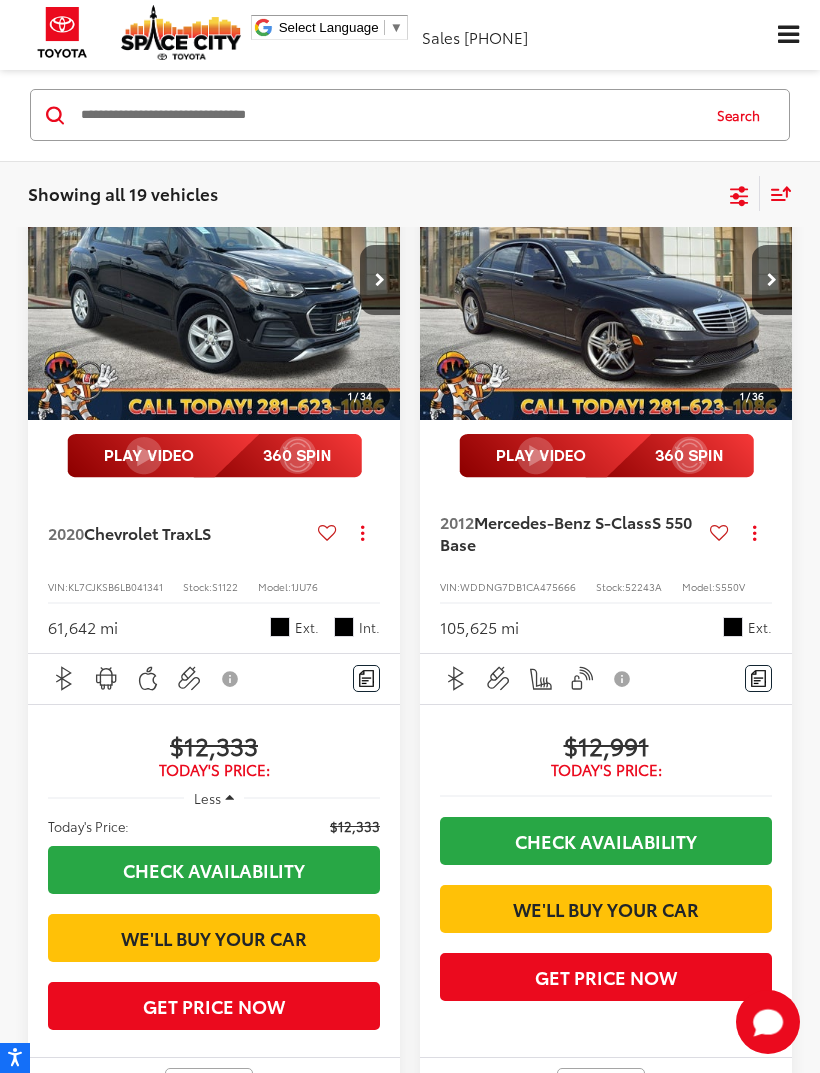 scroll, scrollTop: 0, scrollLeft: 0, axis: both 